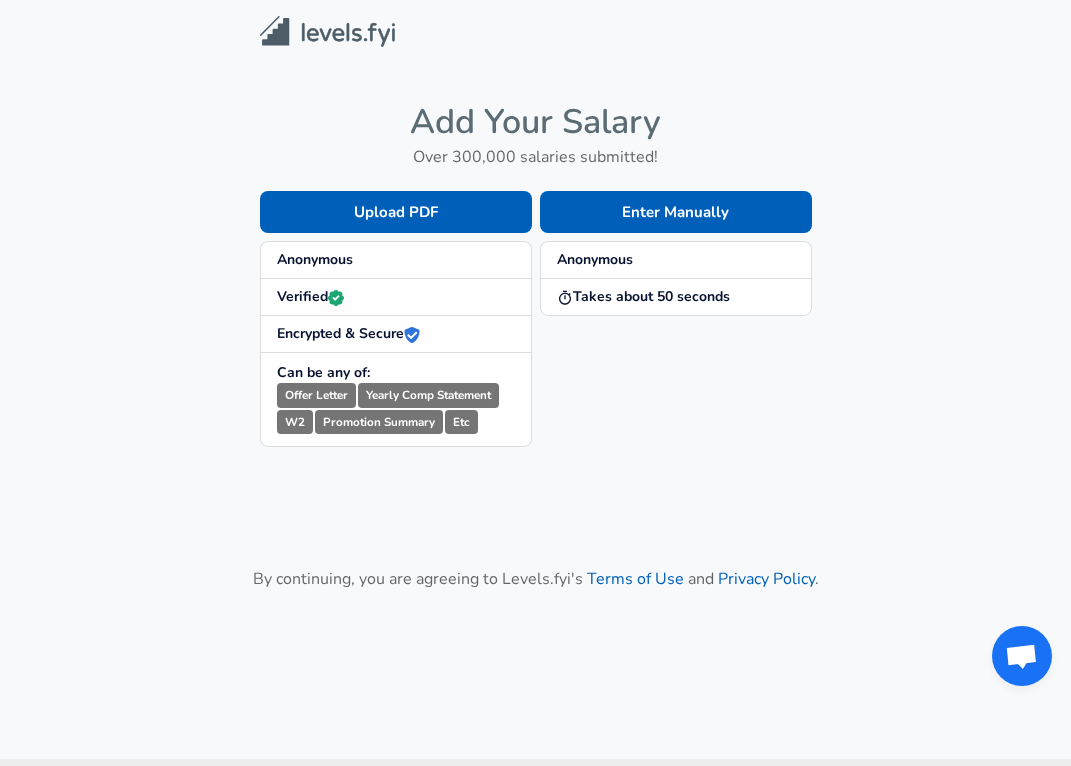 scroll, scrollTop: 0, scrollLeft: 0, axis: both 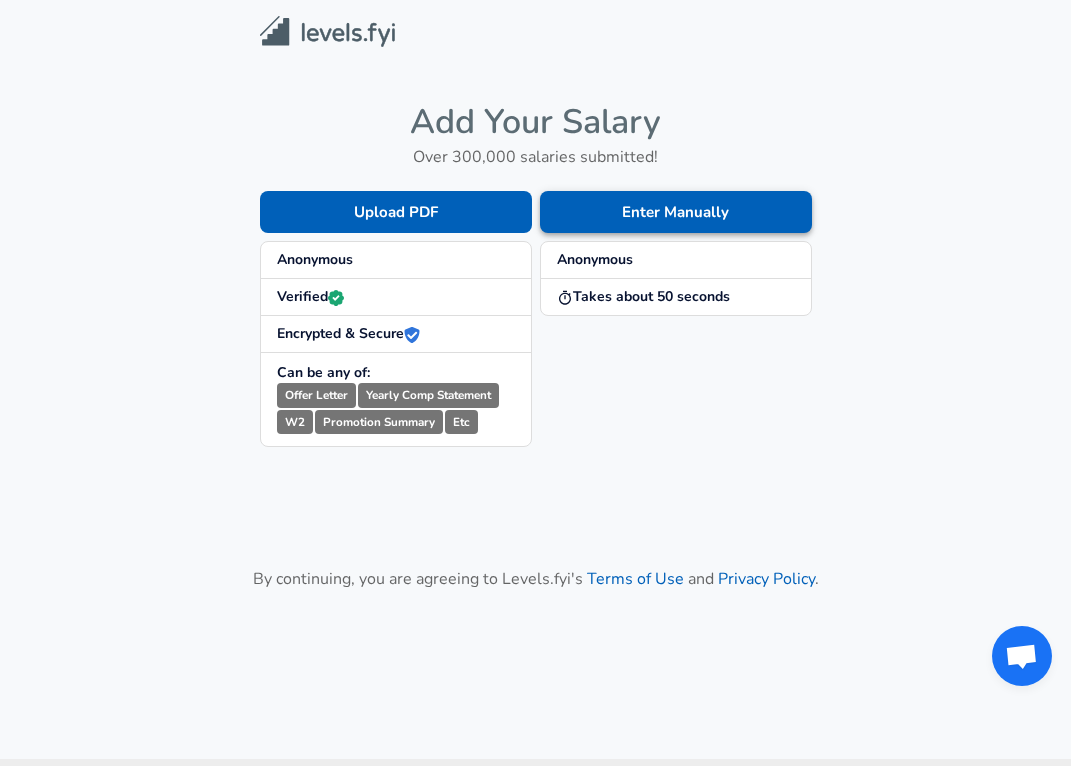 click on "Enter Manually" at bounding box center [676, 212] 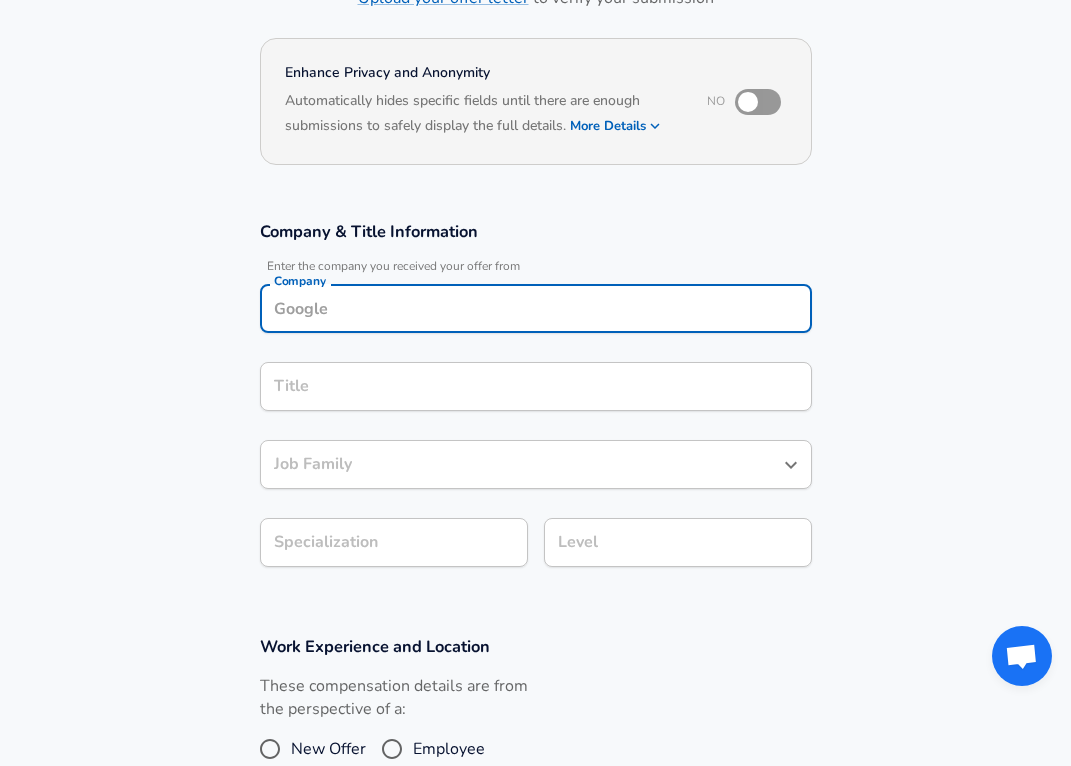 click on "Company" at bounding box center (536, 308) 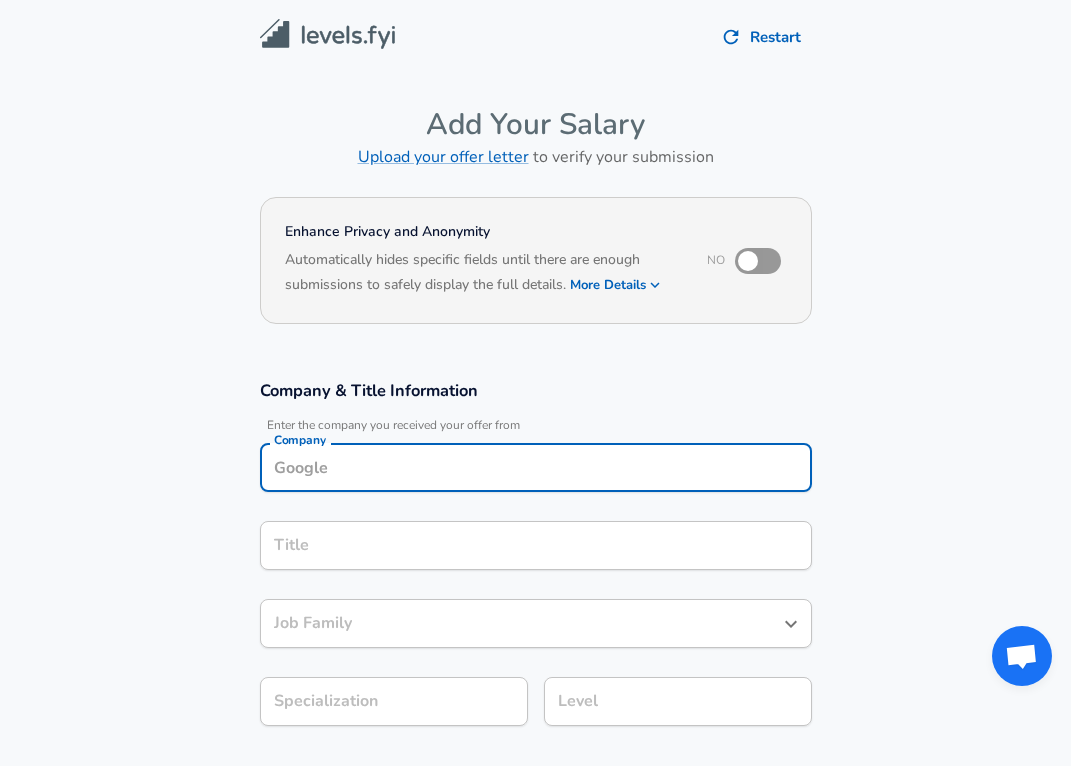 scroll, scrollTop: 0, scrollLeft: 0, axis: both 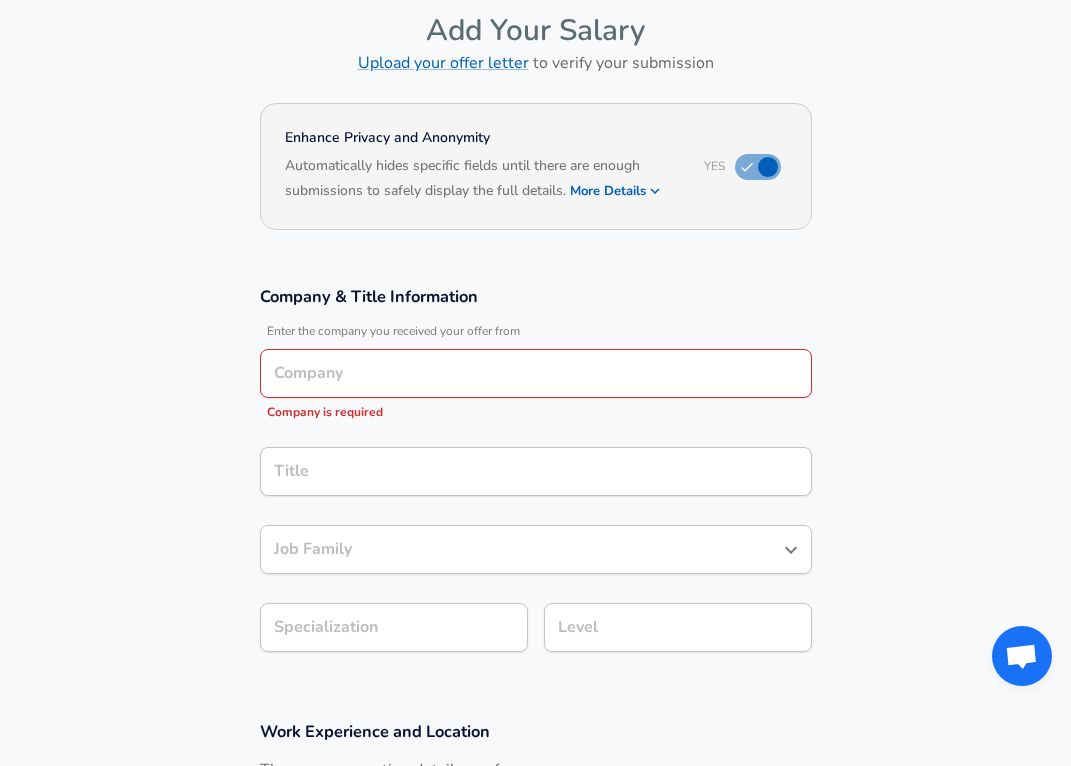 click on "Company" at bounding box center (536, 373) 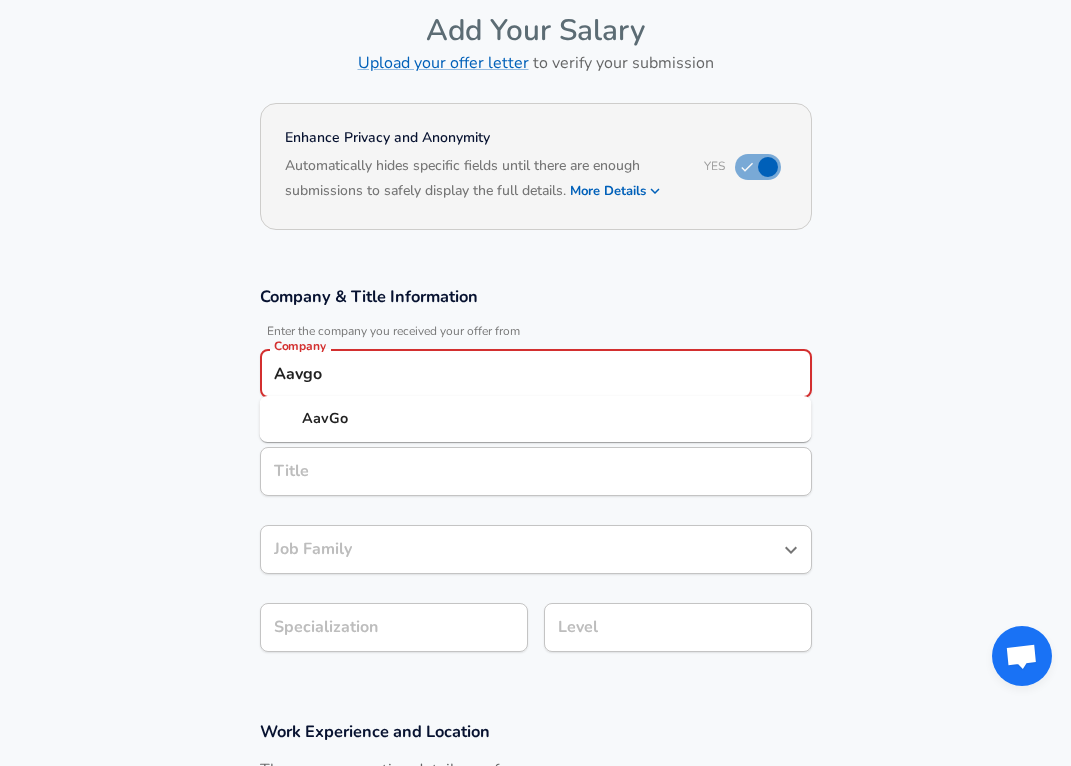 click on "AavGo" at bounding box center (536, 419) 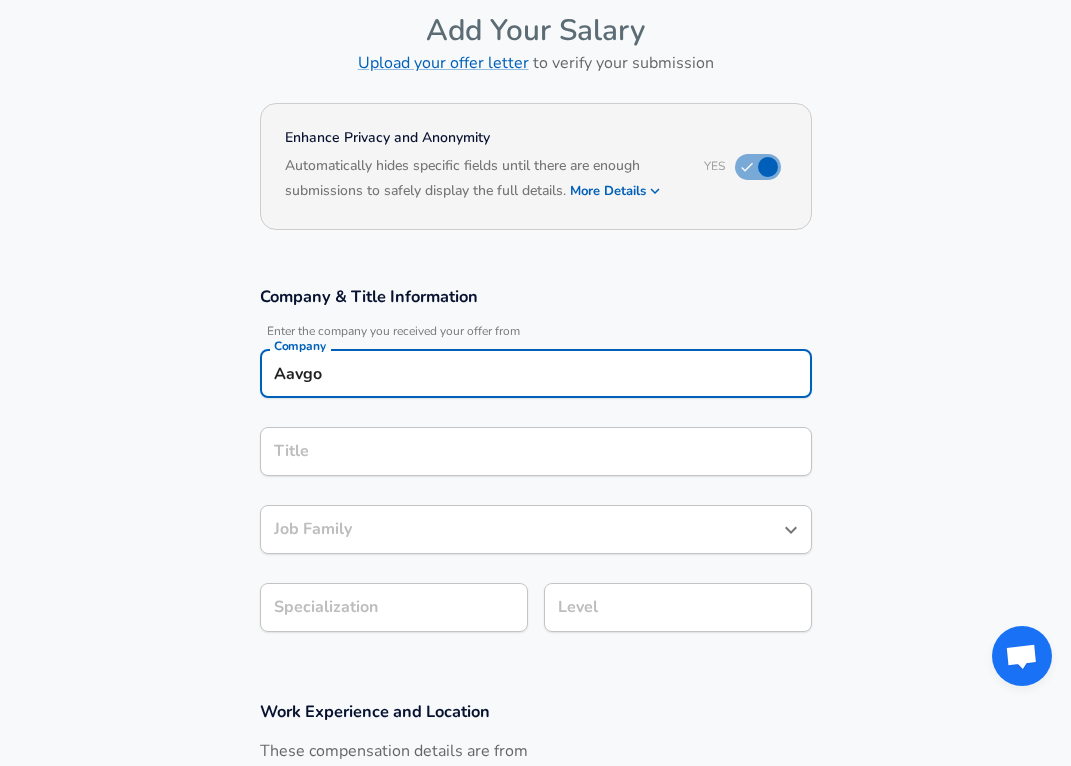 type on "AavGo" 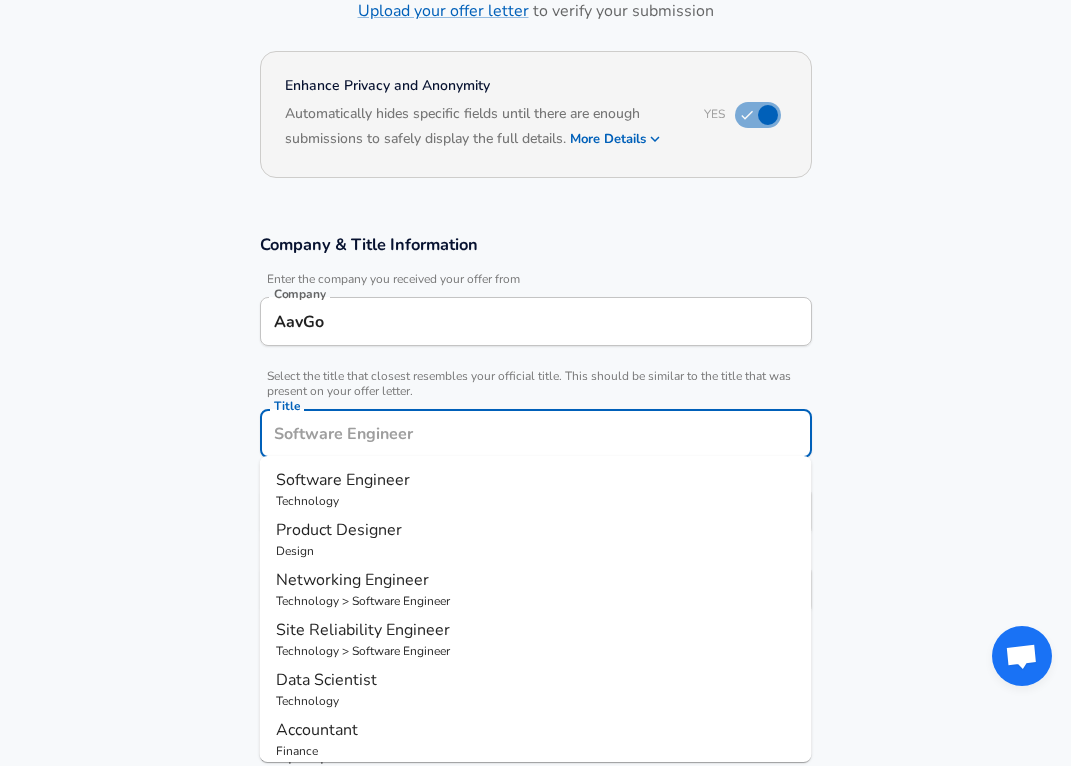 click on "Title" at bounding box center (536, 433) 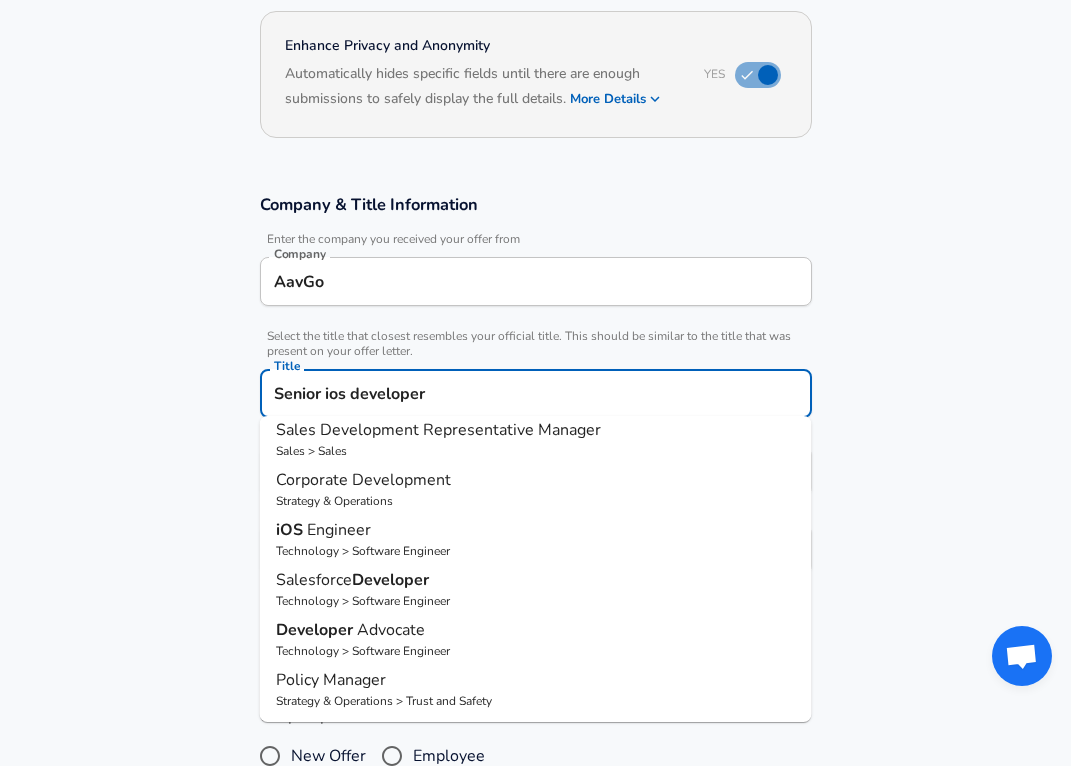 scroll, scrollTop: 210, scrollLeft: 0, axis: vertical 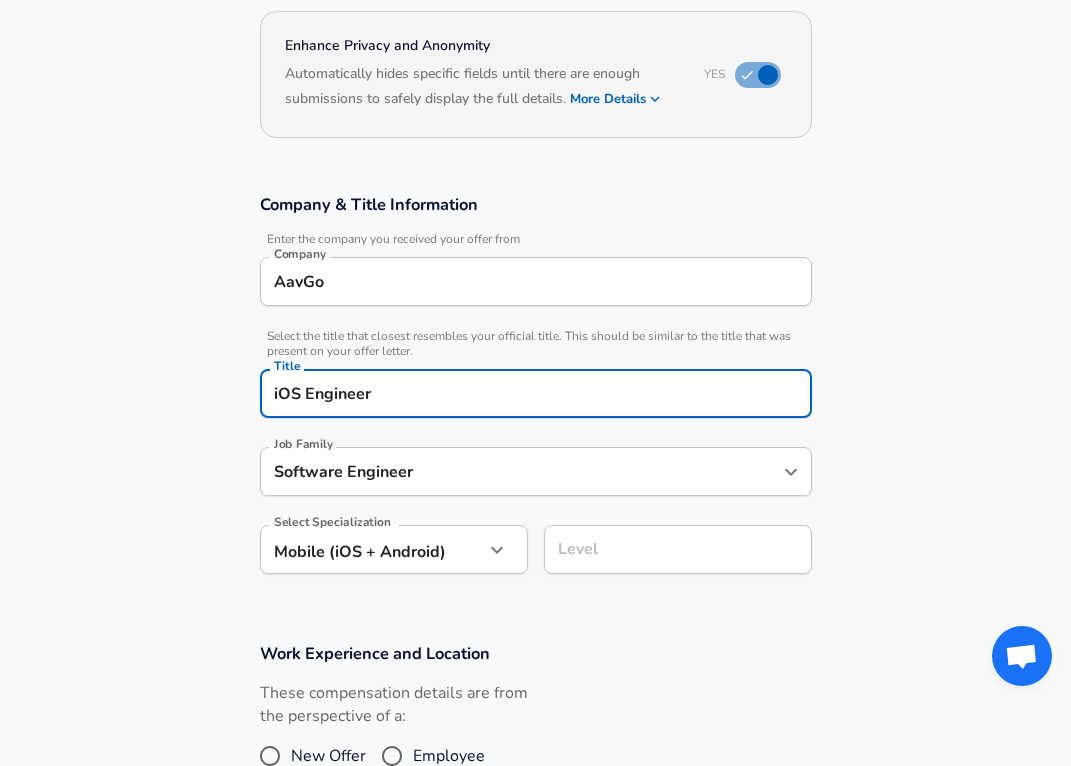 click on "Software Engineer Job Family" at bounding box center [536, 471] 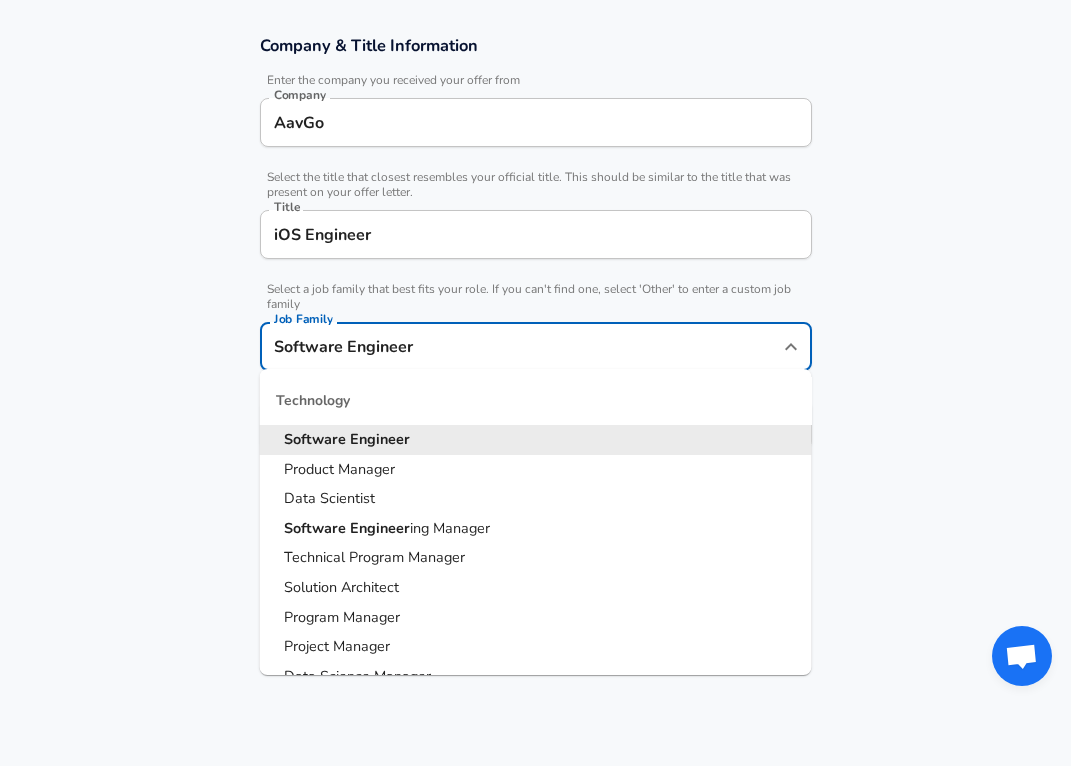 scroll, scrollTop: 351, scrollLeft: 0, axis: vertical 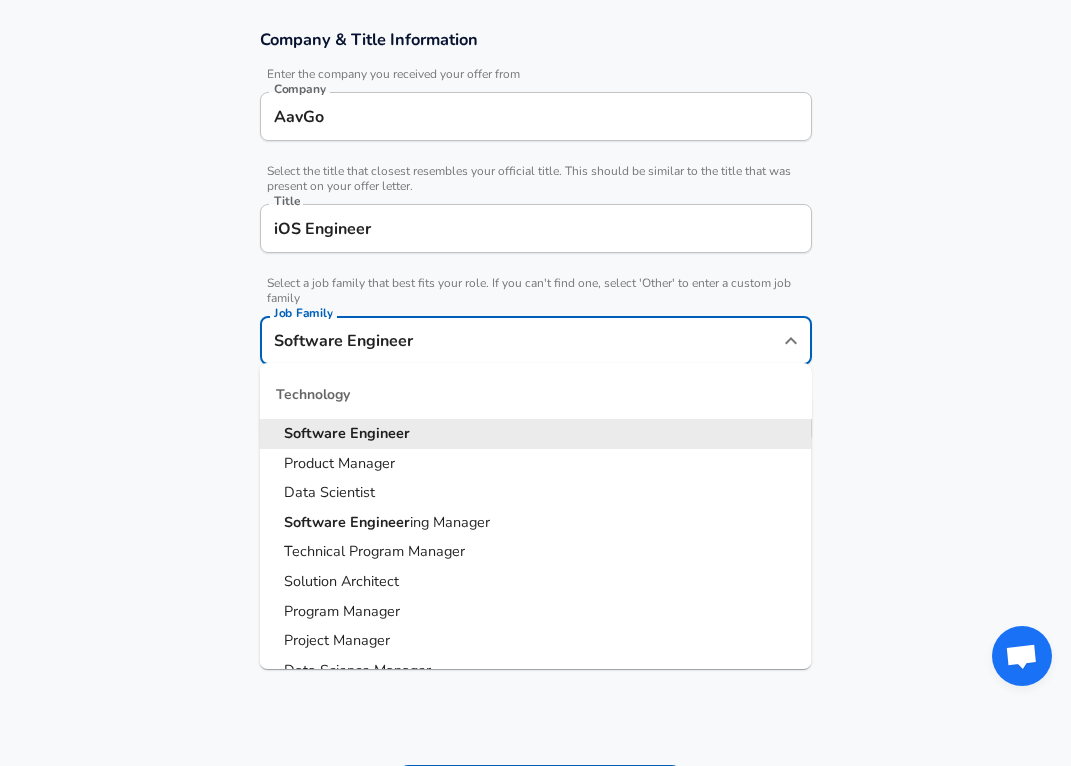 click on "Software Engineer" at bounding box center [521, 340] 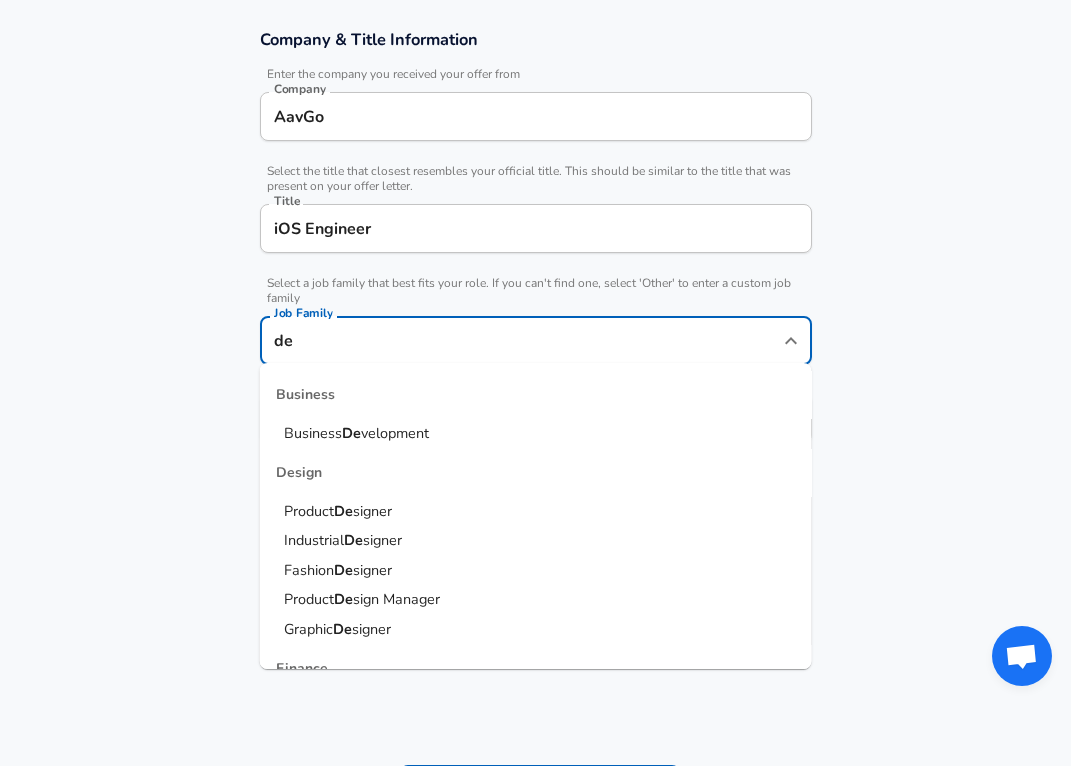 type on "d" 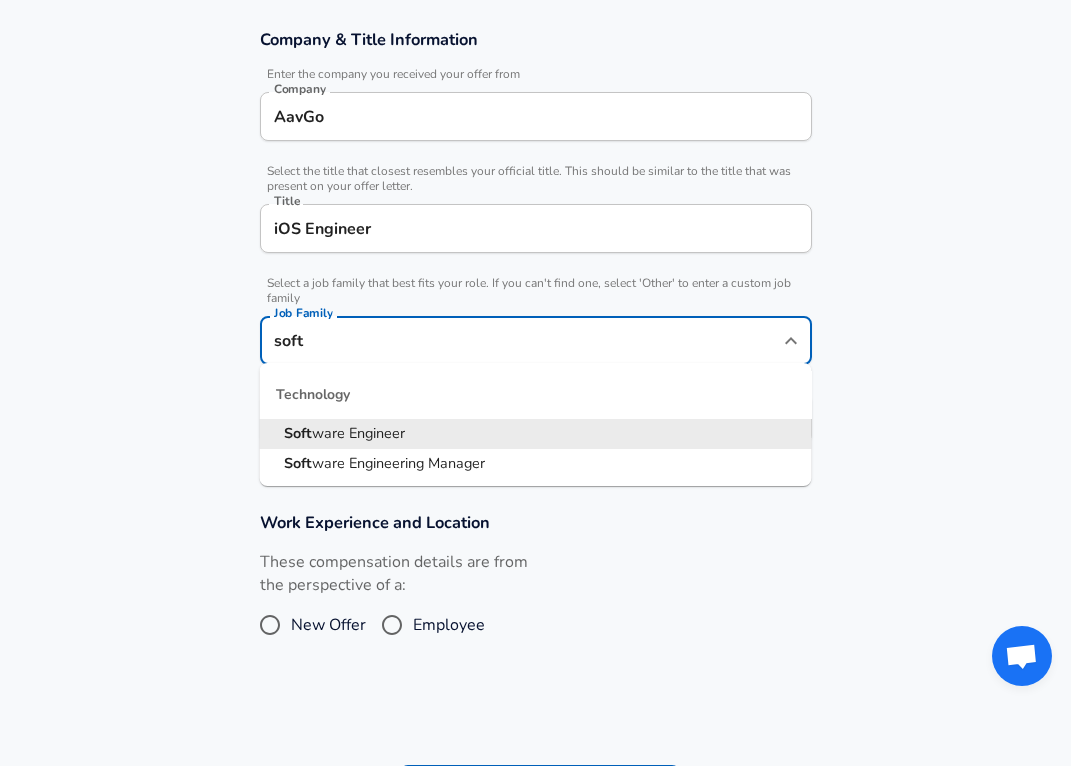 click on "Soft ware Engineer" at bounding box center (536, 434) 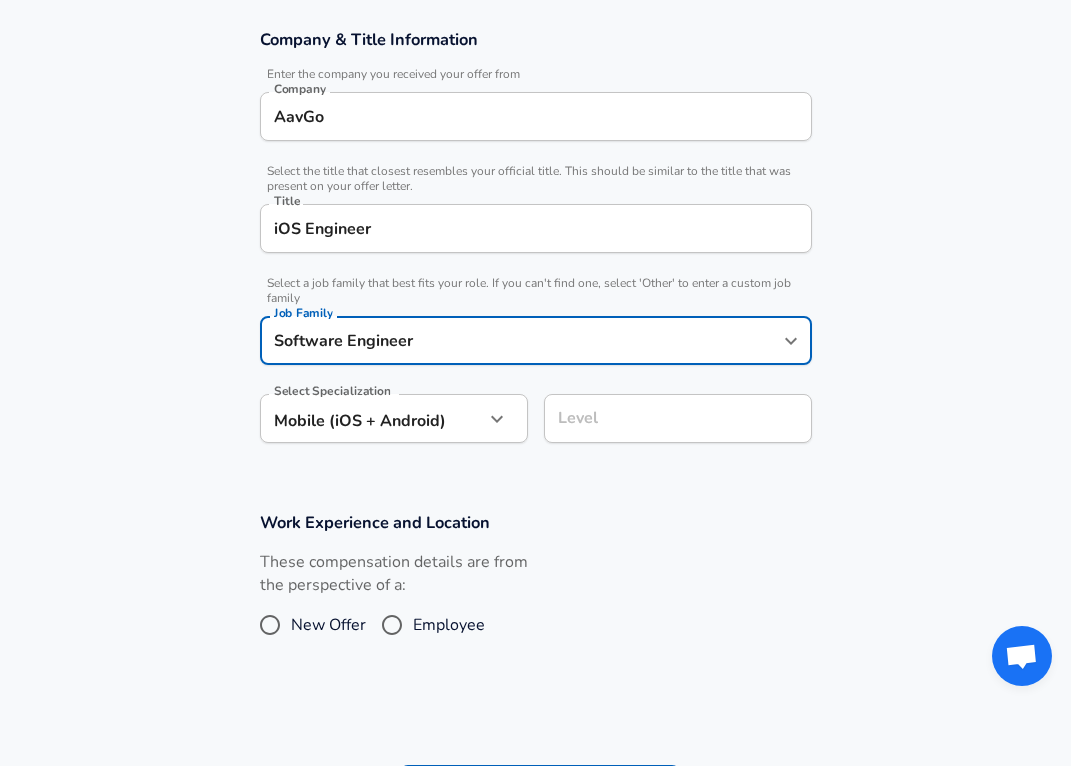 click on "Level" at bounding box center (678, 418) 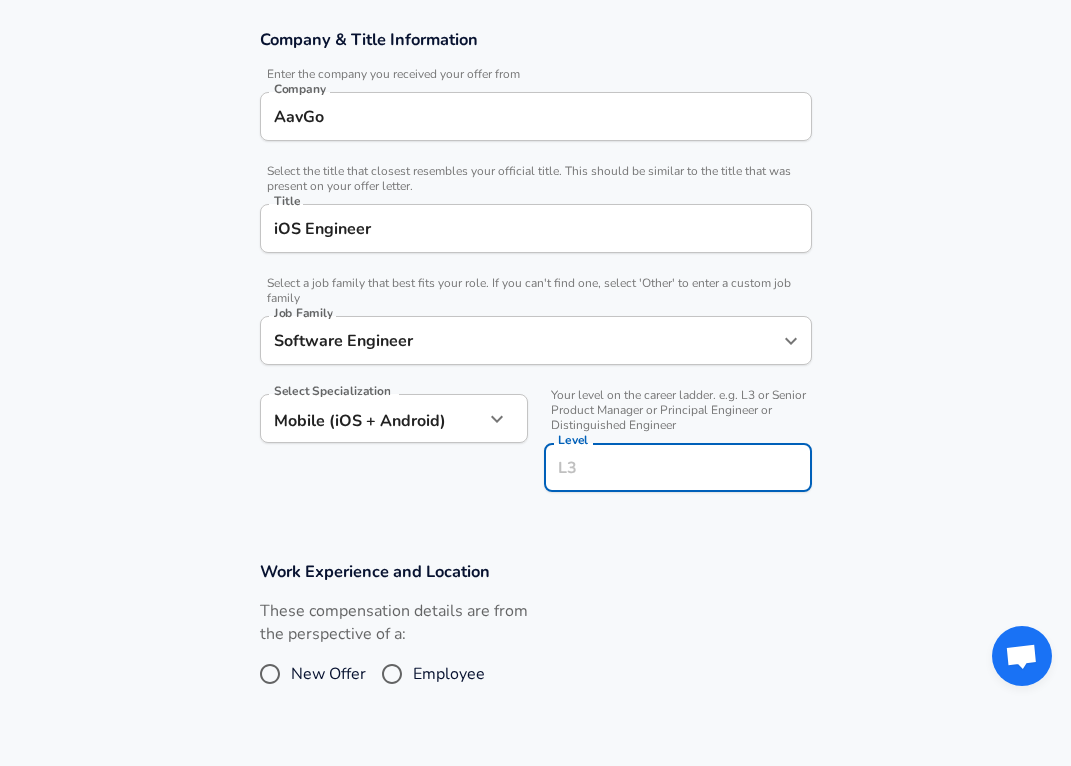 scroll, scrollTop: 391, scrollLeft: 0, axis: vertical 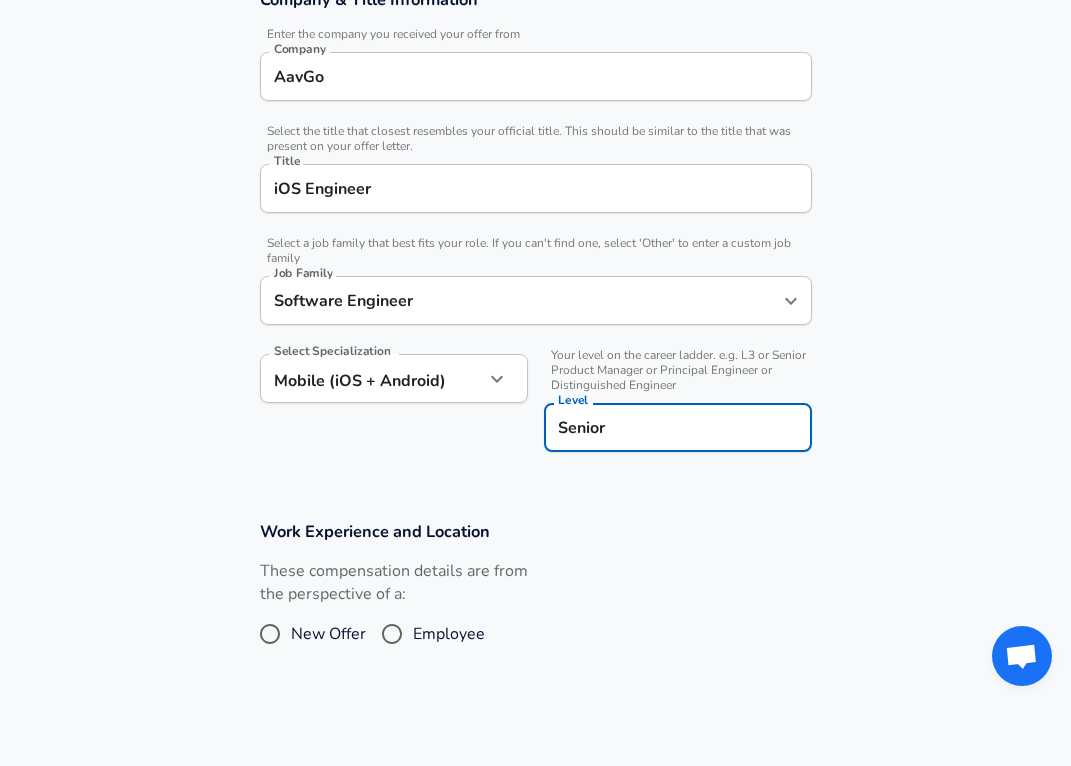 type on "Senior" 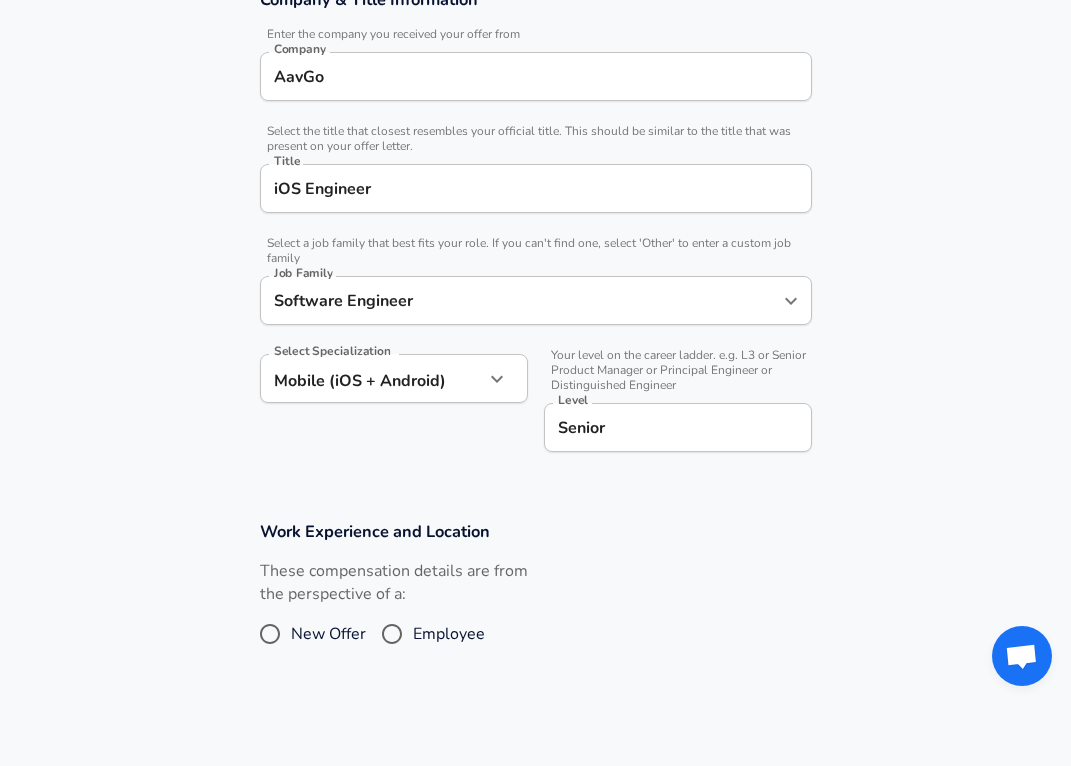click on "New Offer Employee" at bounding box center (394, 634) 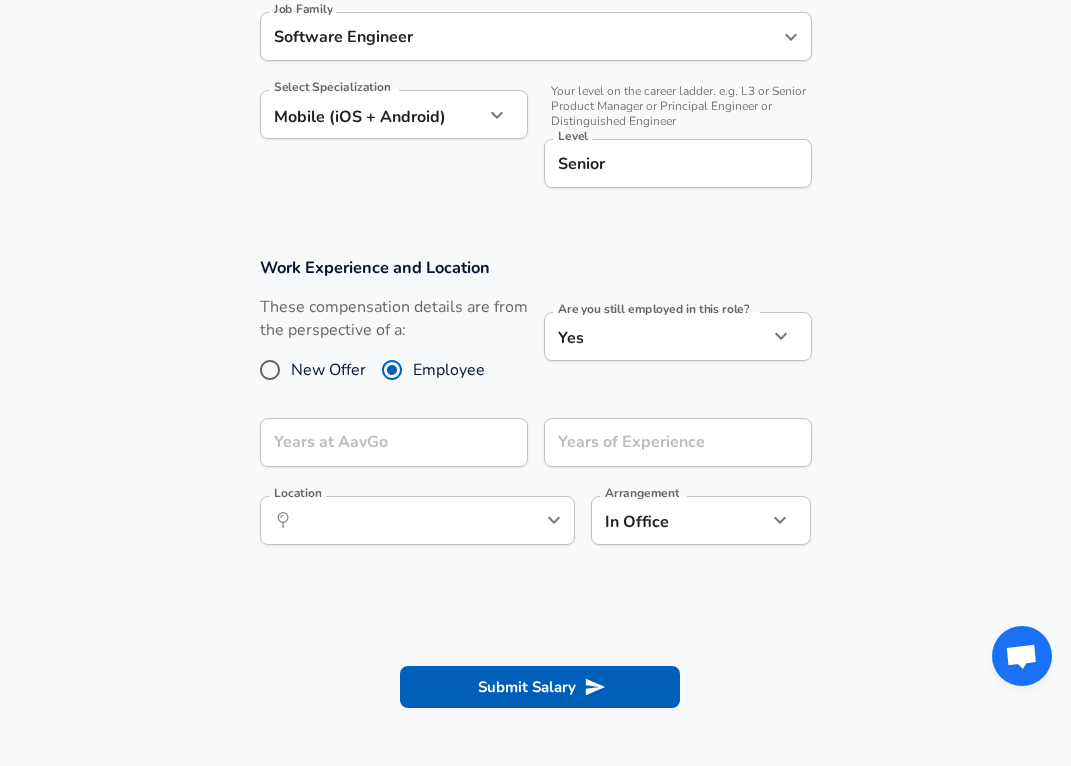 scroll, scrollTop: 661, scrollLeft: 0, axis: vertical 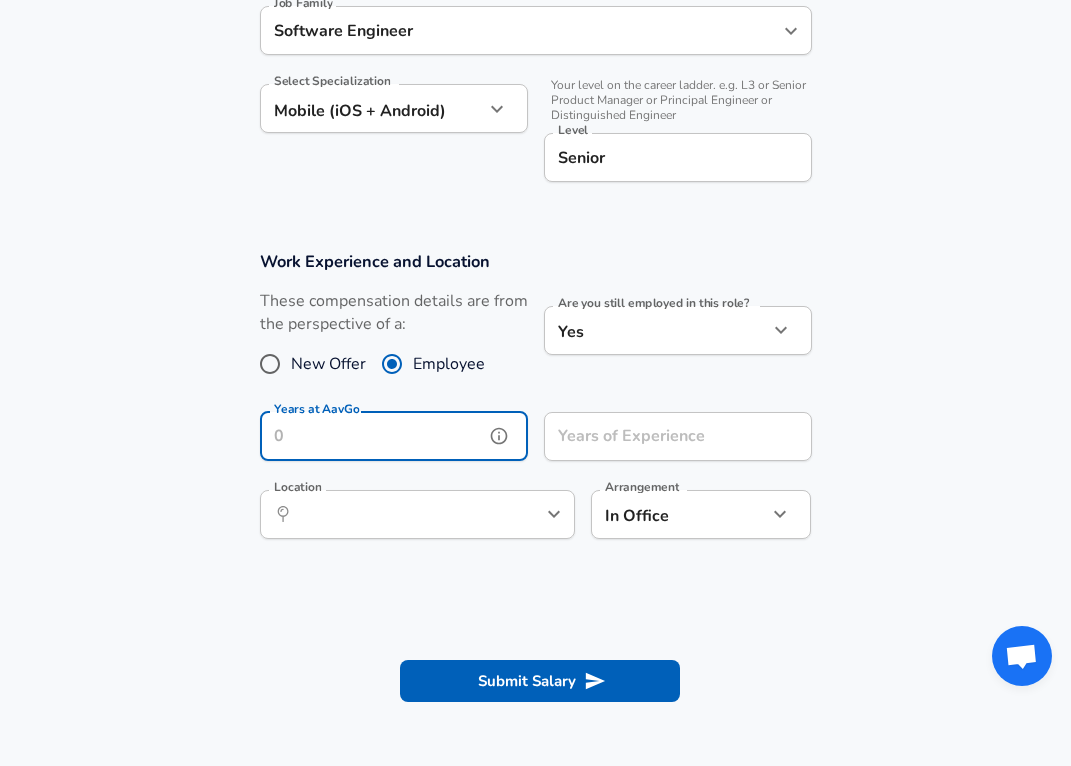click on "Years at AavGo" at bounding box center (372, 436) 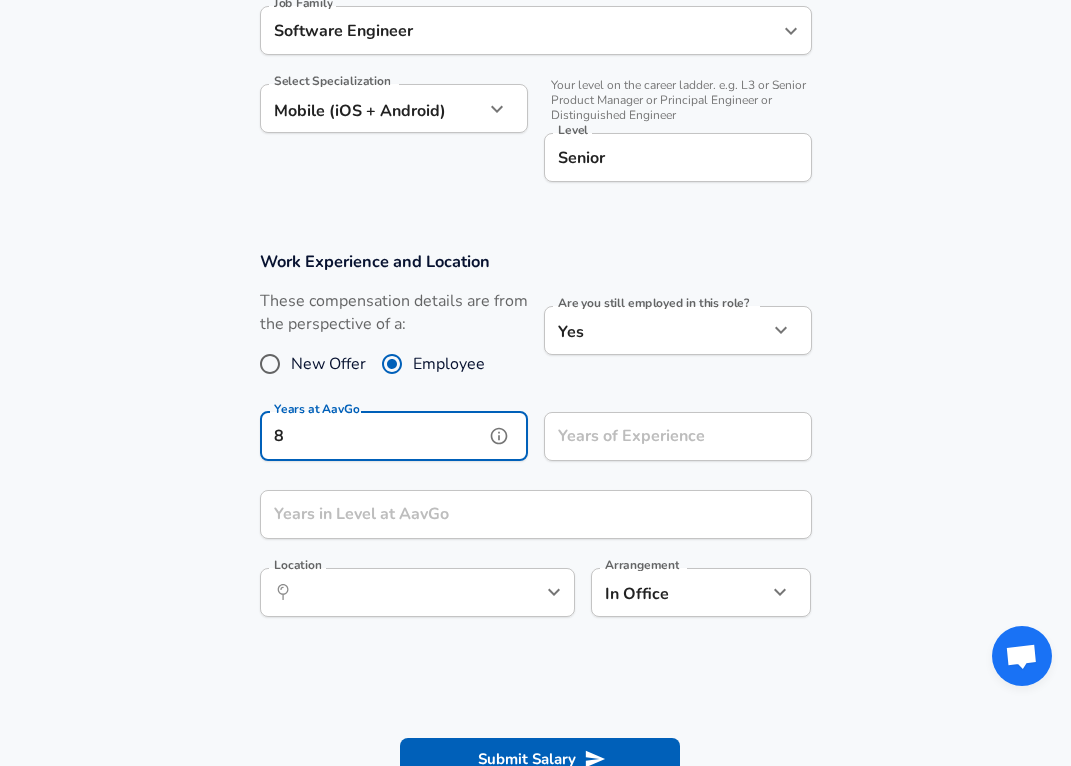 type on "8" 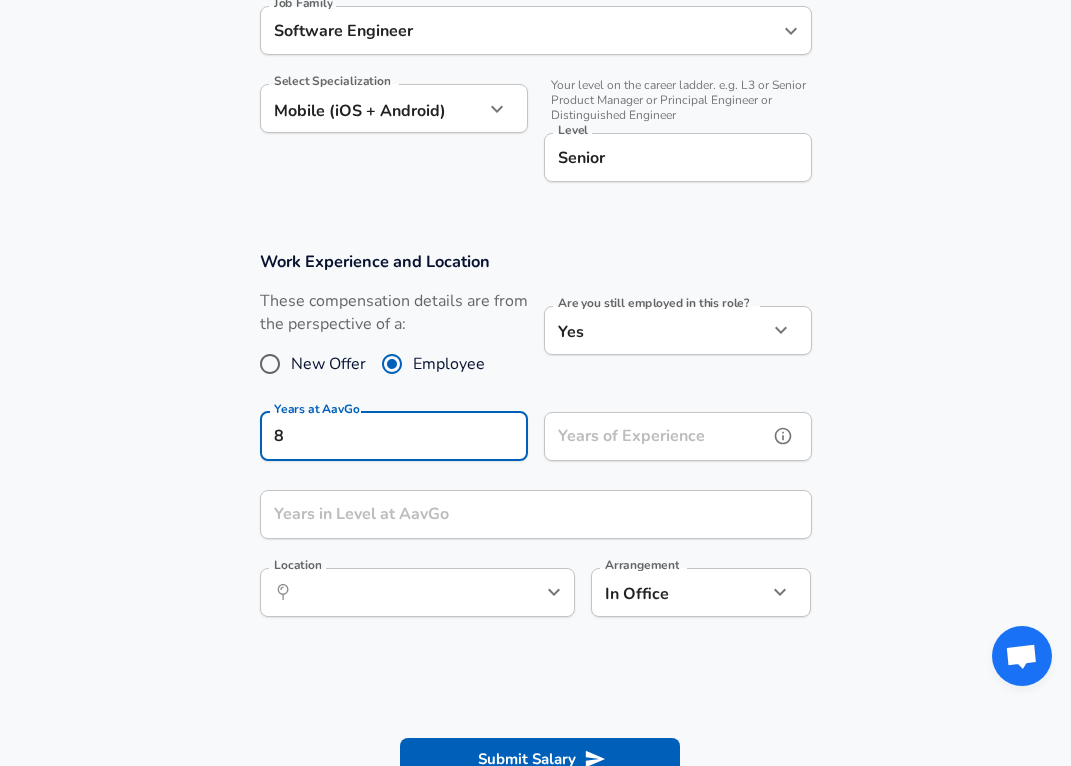 click on "Years of Experience" at bounding box center (656, 436) 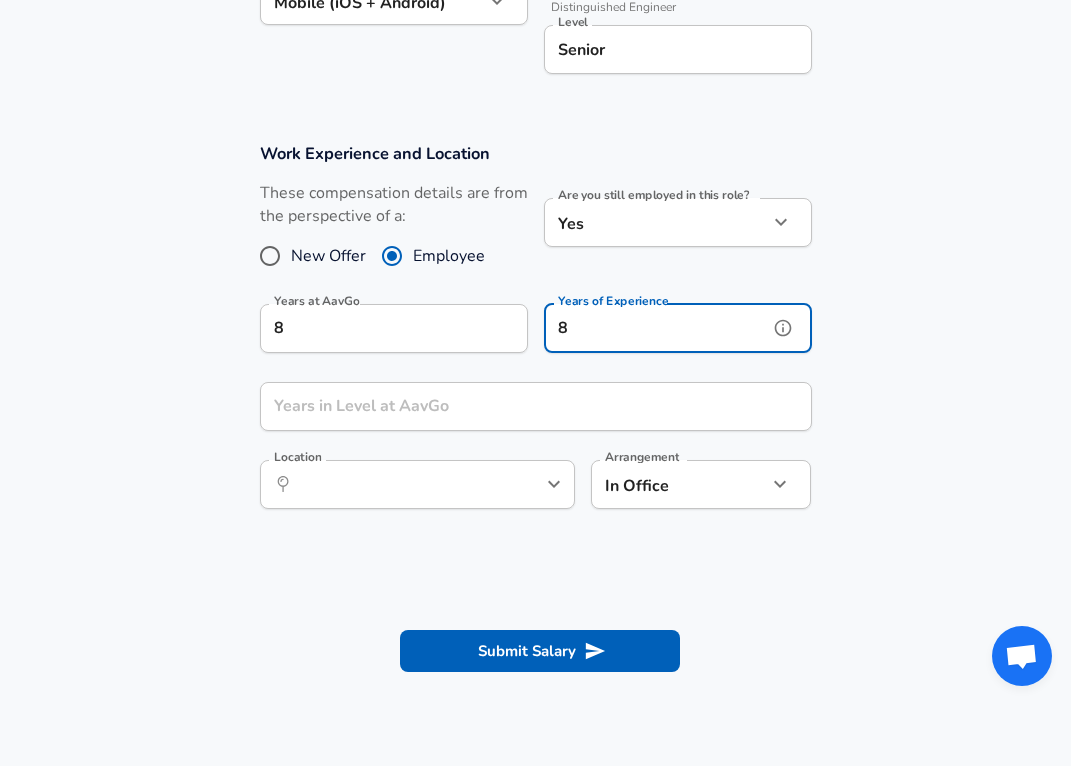 scroll, scrollTop: 767, scrollLeft: 0, axis: vertical 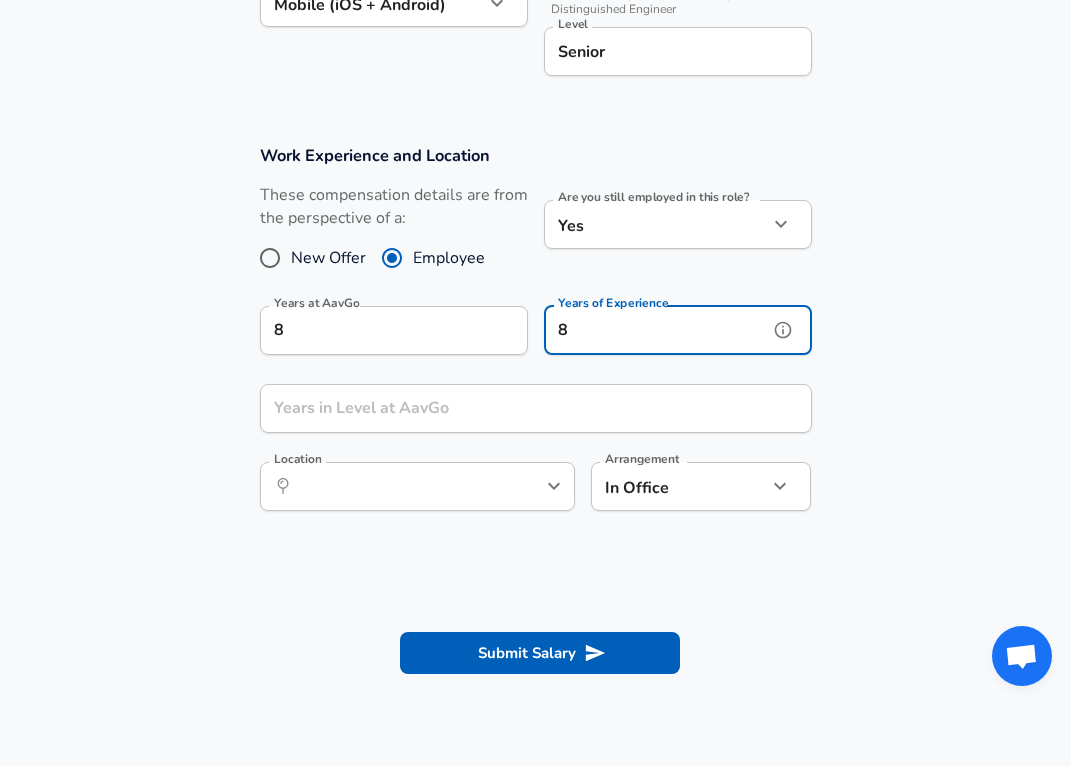 type on "8" 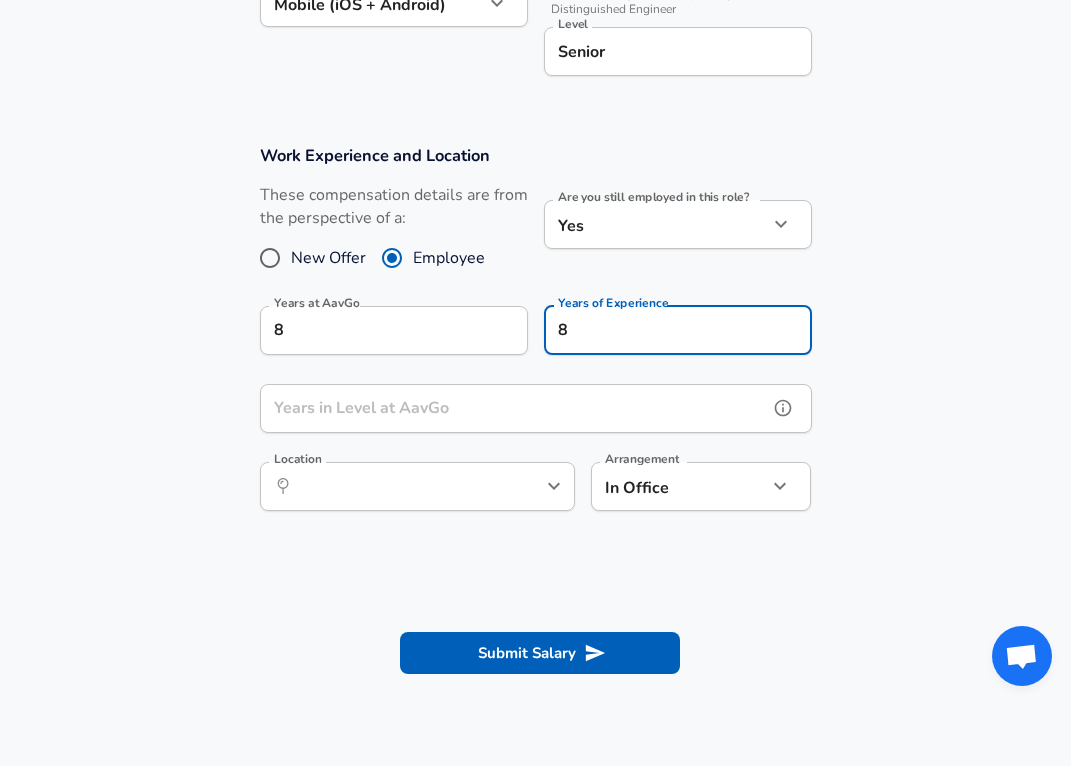 click on "Years in Level at AavGo" at bounding box center (514, 408) 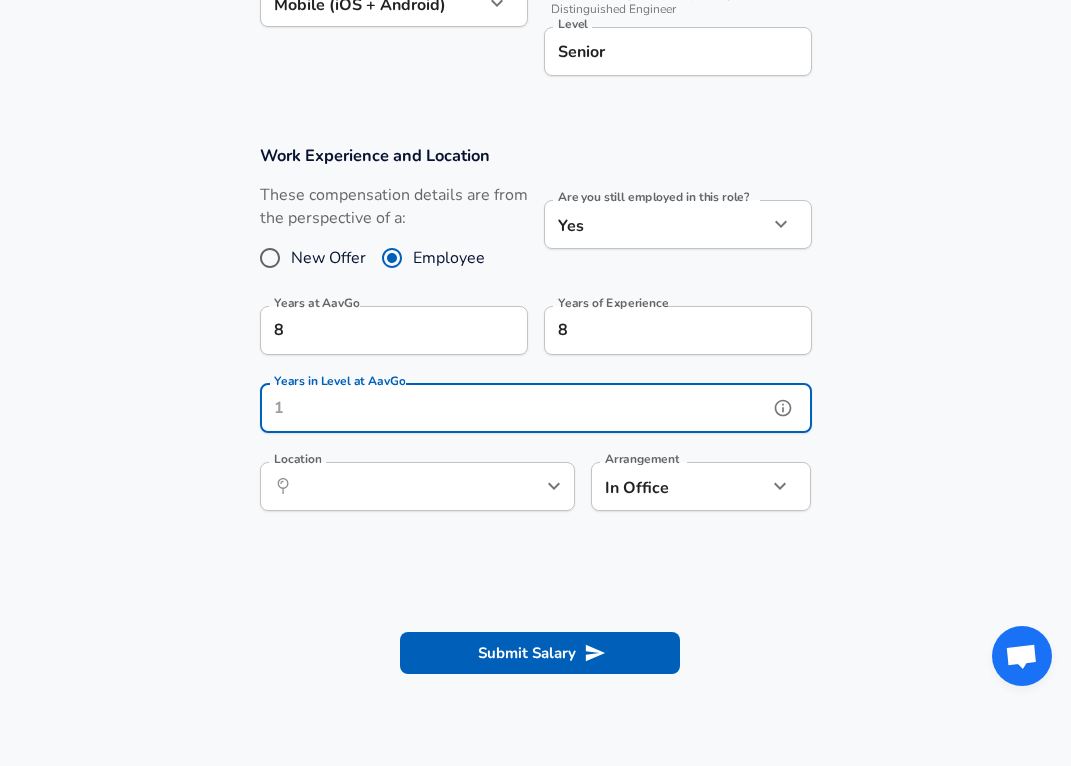 click 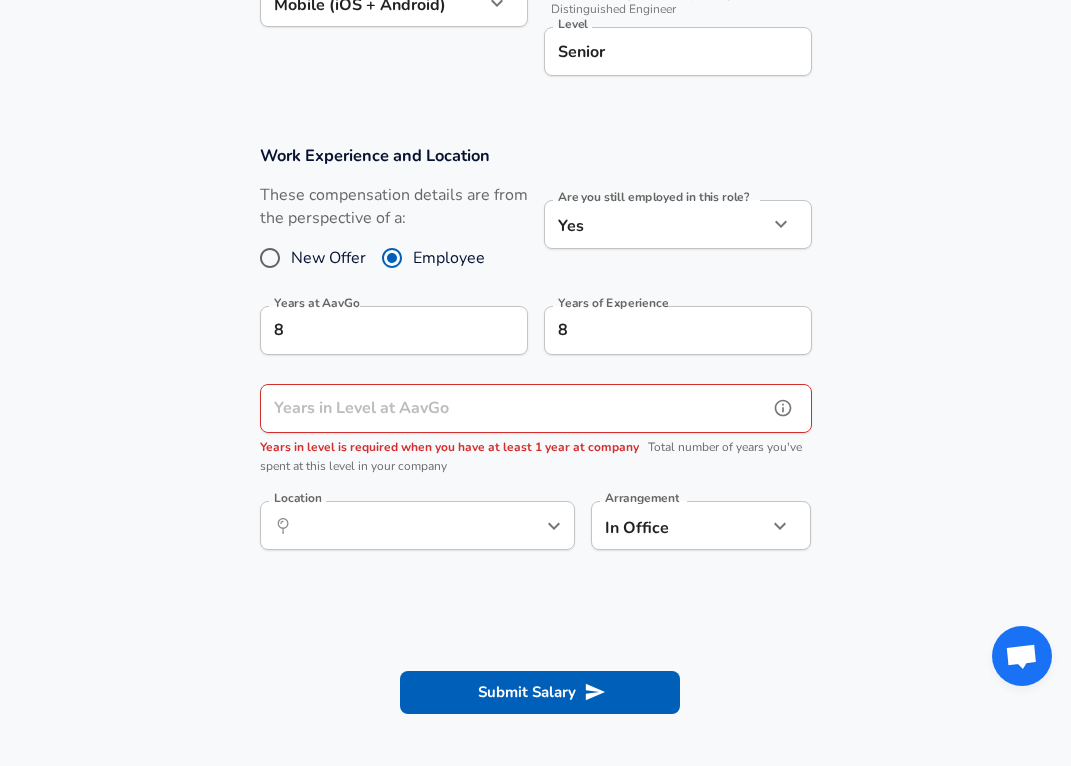 click on "Years in Level at AavGo" at bounding box center [514, 408] 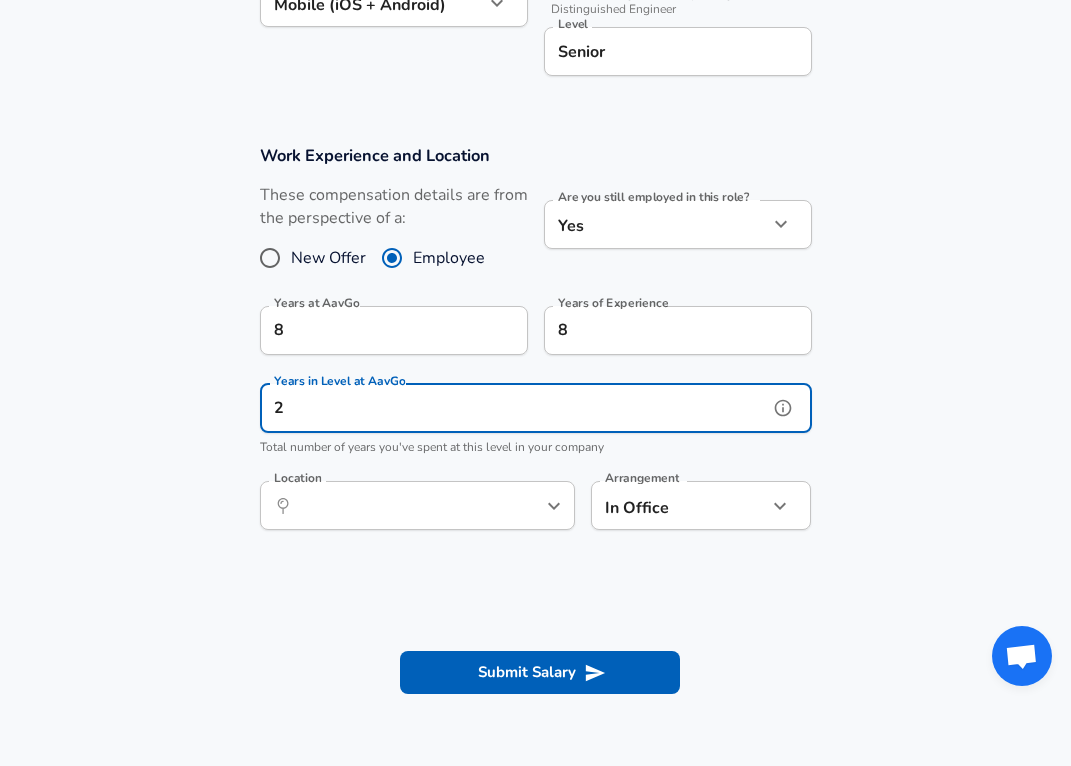 click on "​ Location" at bounding box center [417, 505] 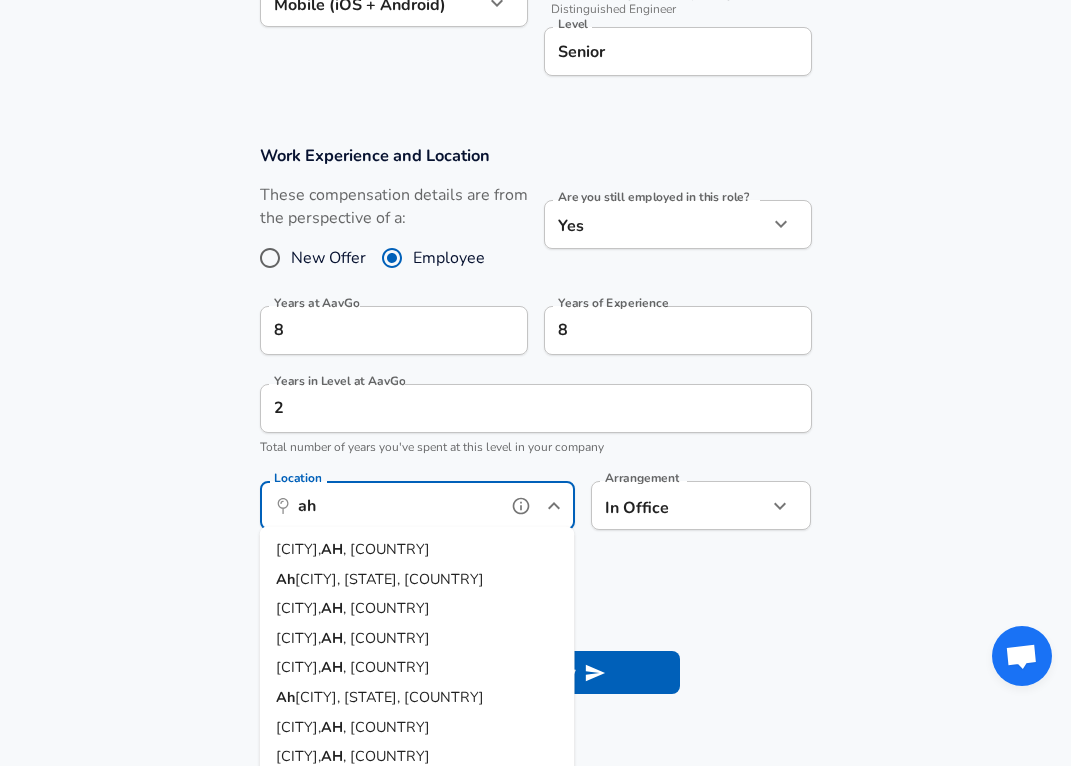 click on "[CITY], [STATE], [COUNTRY]" at bounding box center [417, 579] 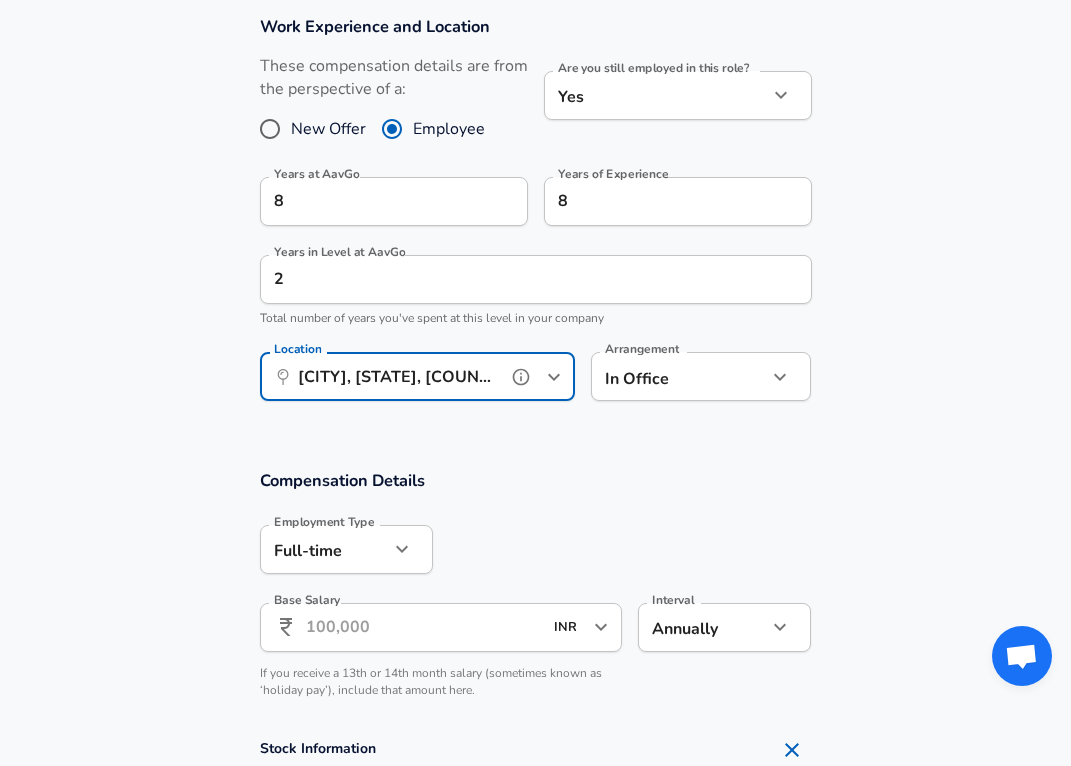 scroll, scrollTop: 907, scrollLeft: 0, axis: vertical 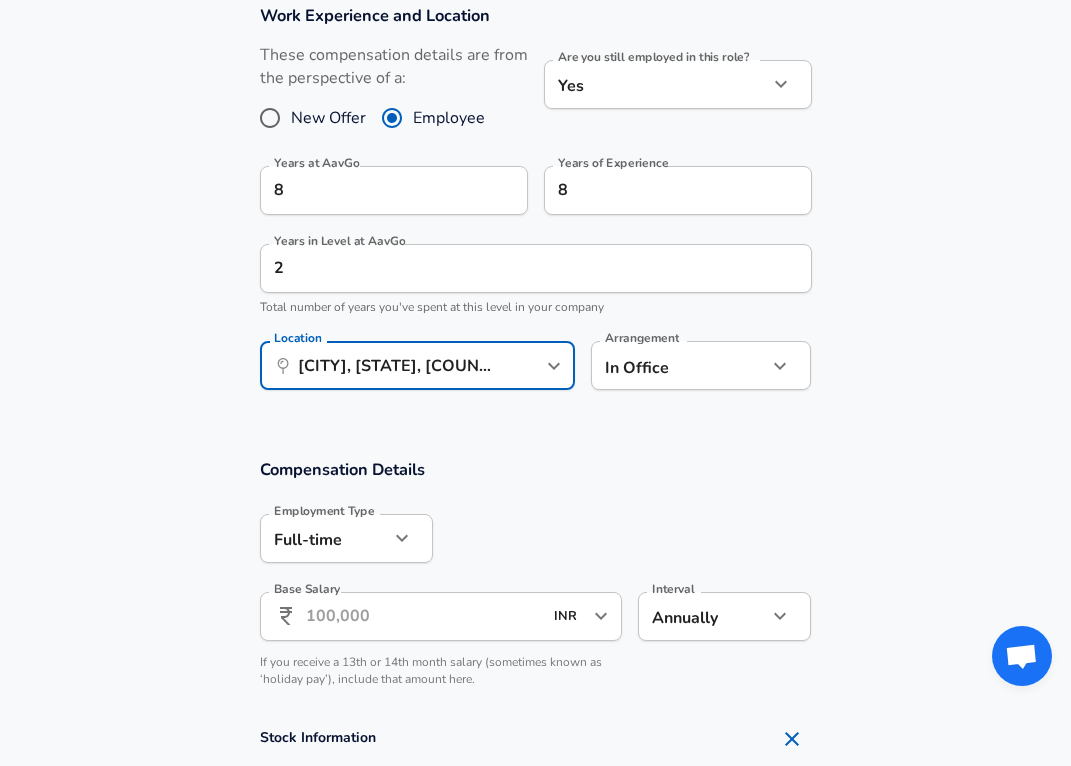 click on "Restart Add Your Salary Upload your offer letter   to verify your submission Enhance Privacy and Anonymity Yes Automatically hides specific fields until there are enough submissions to safely display the full details.   More Details Based on your submission and the data points that we have already collected, we will automatically hide and anonymize specific fields if there aren't enough data points to remain sufficiently anonymous. Company & Title Information   Enter the company you received your offer from Company AavGo Company   Select the title that closest resembles your official title. This should be similar to the title that was present on your offer letter. Title iOS Engineer Title   Select a job family that best fits your role. If you can't find one, select 'Other' to enter a custom job family Job Family Software Engineer Job Family Select Specialization Mobile (iOS + Android) Mobile (iOS + Android) Select Specialization   Level Senior Level Work Experience and Location New Offer Employee Yes yes 8 8" at bounding box center (535, -524) 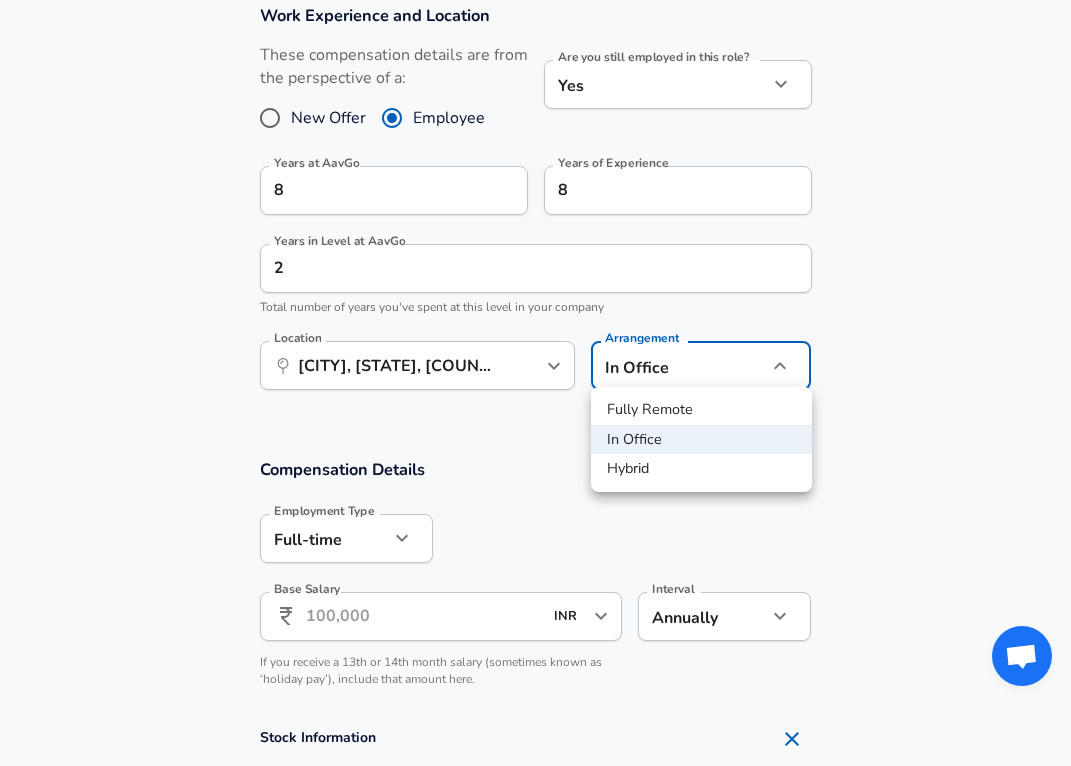 click on "Fully Remote" at bounding box center [701, 410] 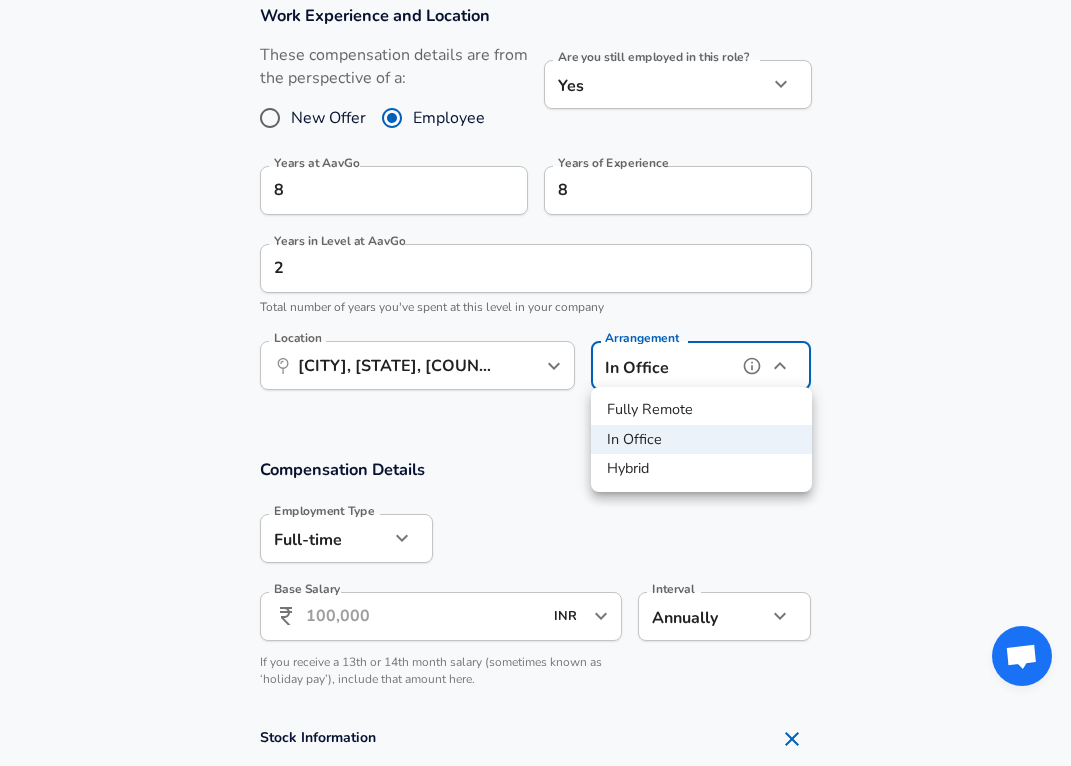 type on "remote" 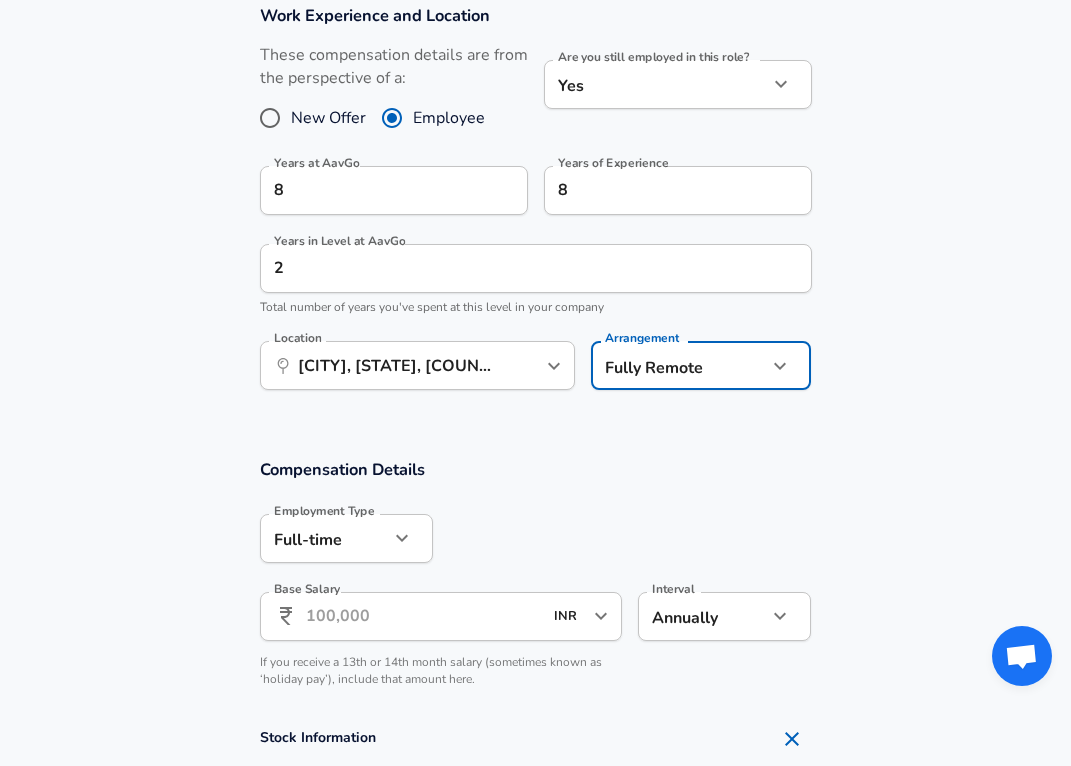 click 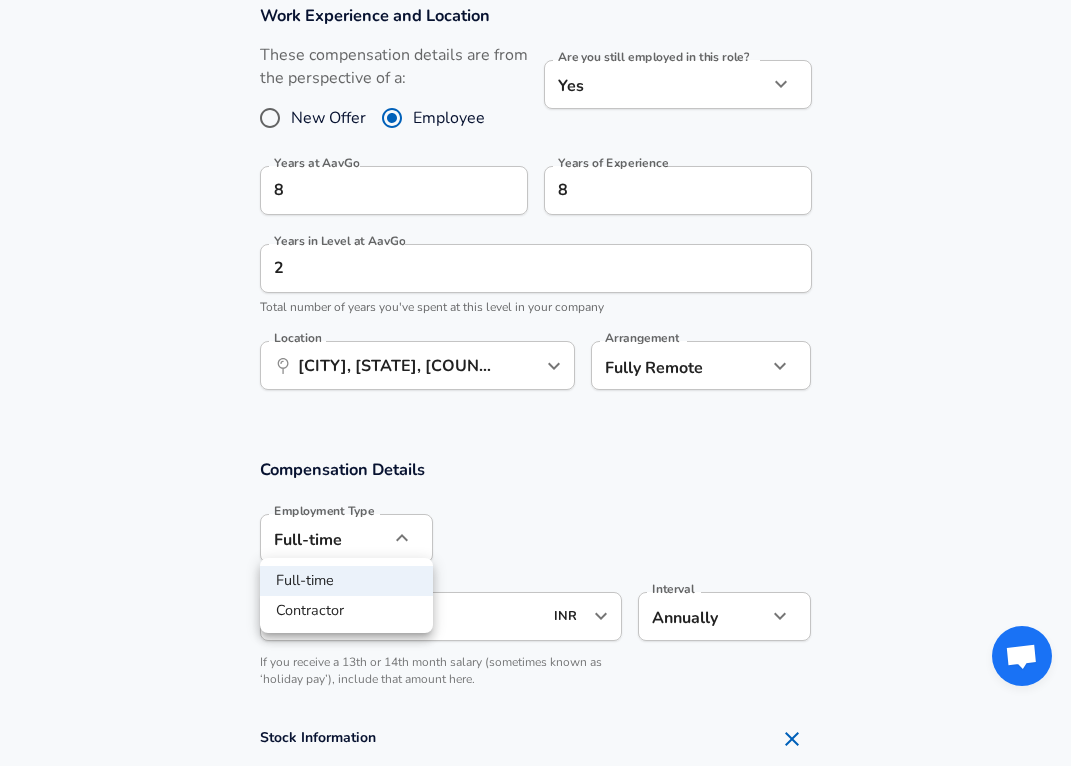 click at bounding box center [535, 383] 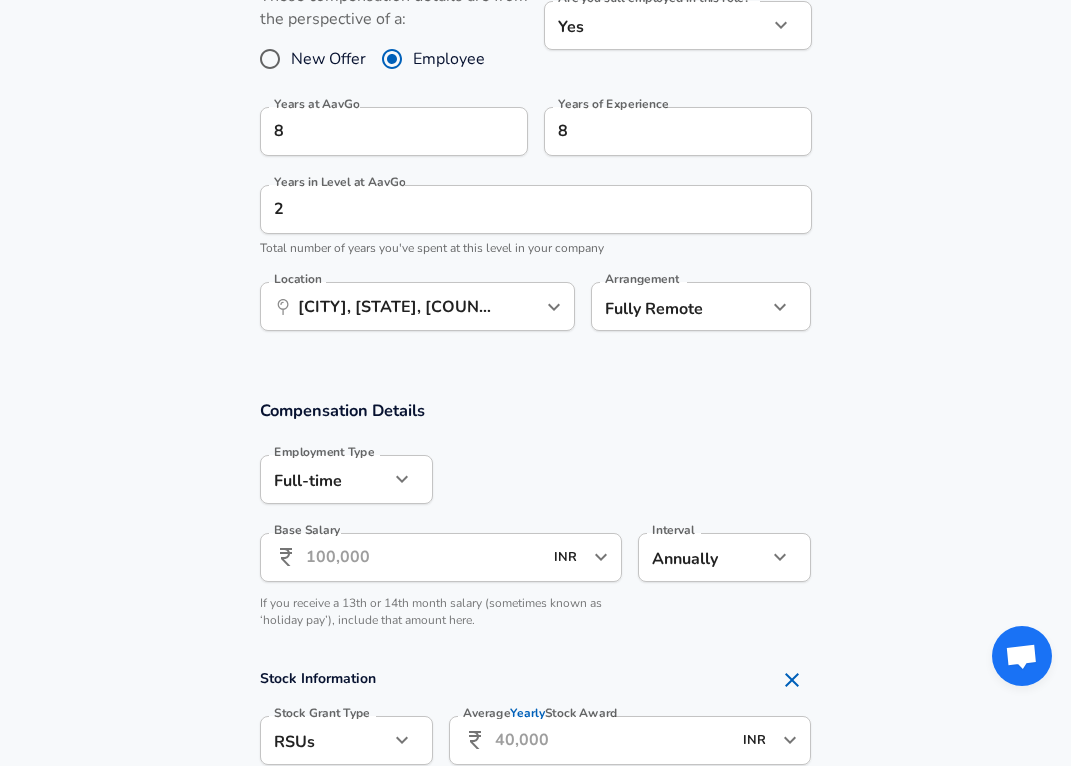 scroll, scrollTop: 989, scrollLeft: 0, axis: vertical 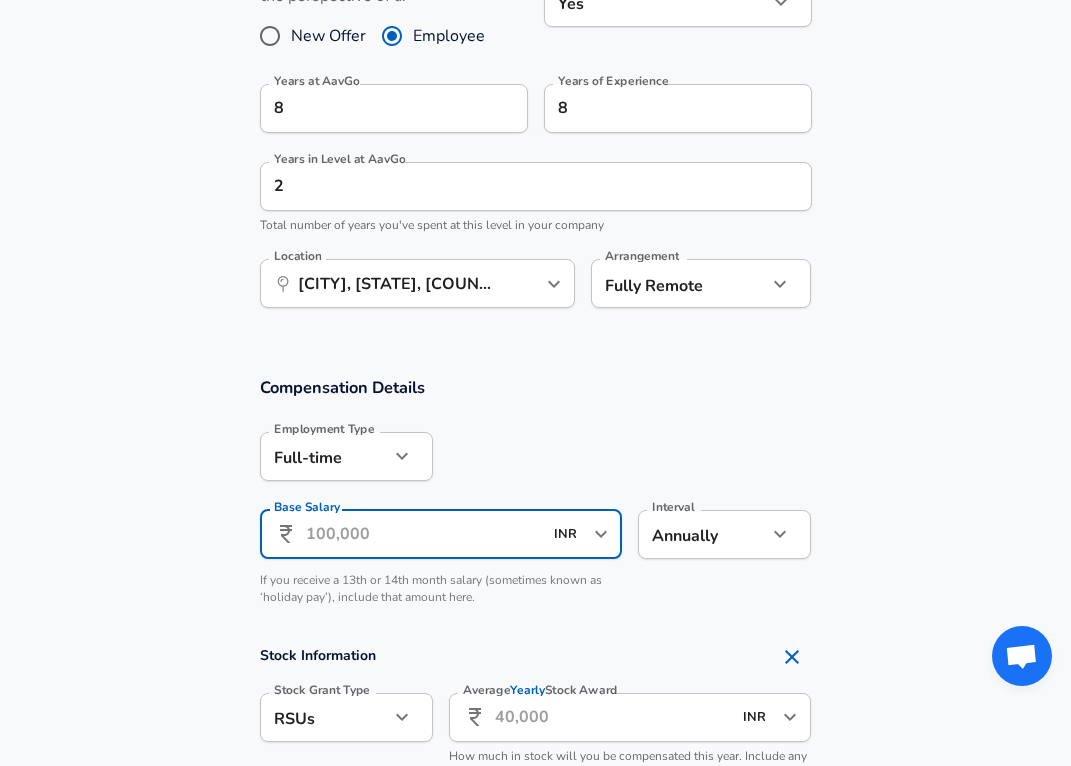 click on "Base Salary" at bounding box center (424, 534) 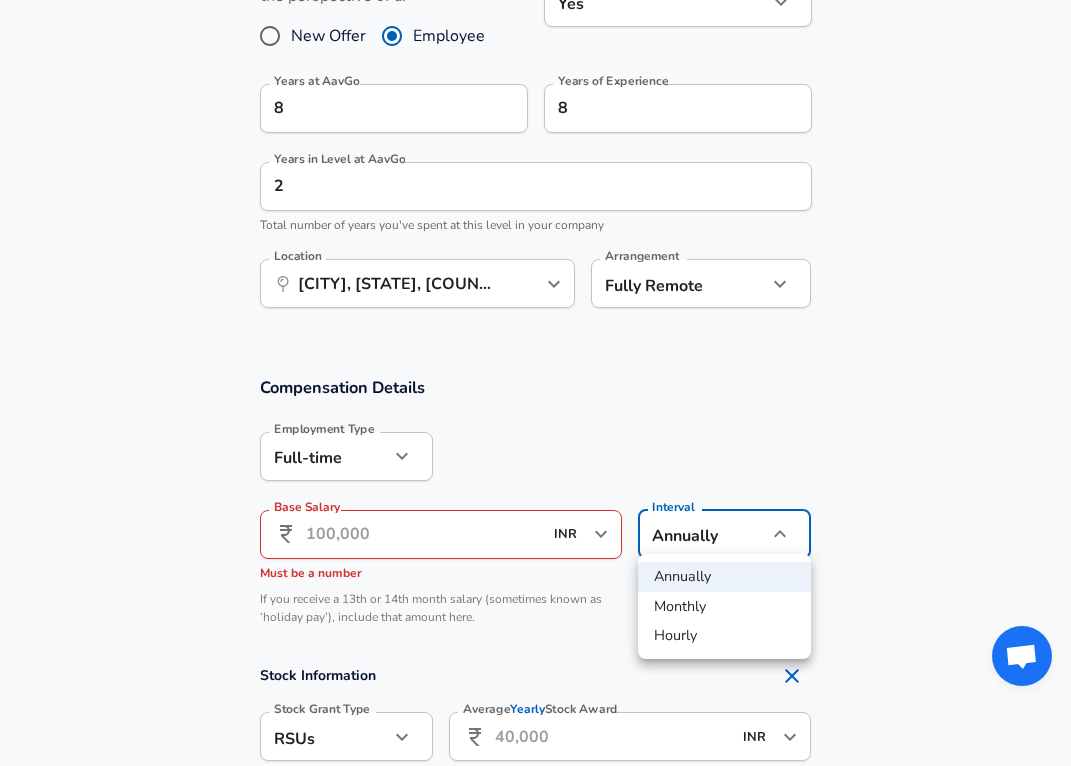 click on "Restart Add Your Salary Upload your offer letter   to verify your submission Enhance Privacy and Anonymity Yes Automatically hides specific fields until there are enough submissions to safely display the full details.   More Details Based on your submission and the data points that we have already collected, we will automatically hide and anonymize specific fields if there aren't enough data points to remain sufficiently anonymous. Company & Title Information   Enter the company you received your offer from Company AavGo Company   Select the title that closest resembles your official title. This should be similar to the title that was present on your offer letter. Title iOS Engineer Title   Select a job family that best fits your role. If you can't find one, select 'Other' to enter a custom job family Job Family Software Engineer Job Family Select Specialization Mobile (iOS + Android) Mobile (iOS + Android) Select Specialization   Level Senior Level Work Experience and Location New Offer Employee Yes yes 8 8" at bounding box center (535, -606) 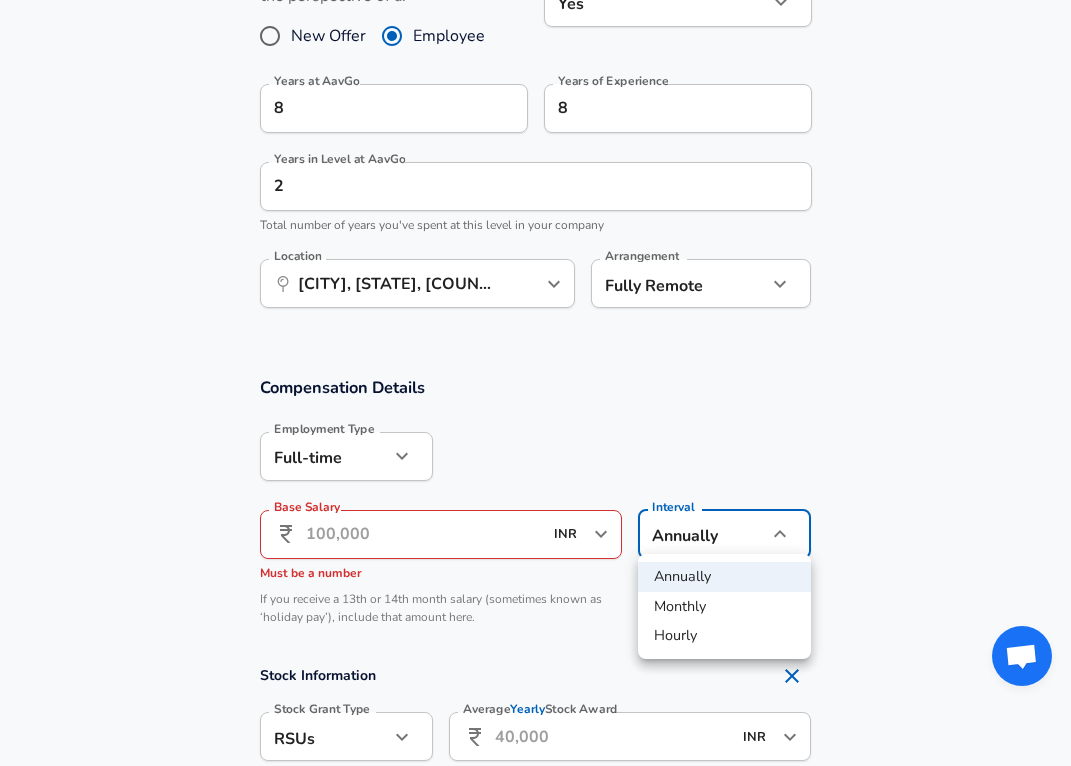 click on "Monthly" at bounding box center (724, 607) 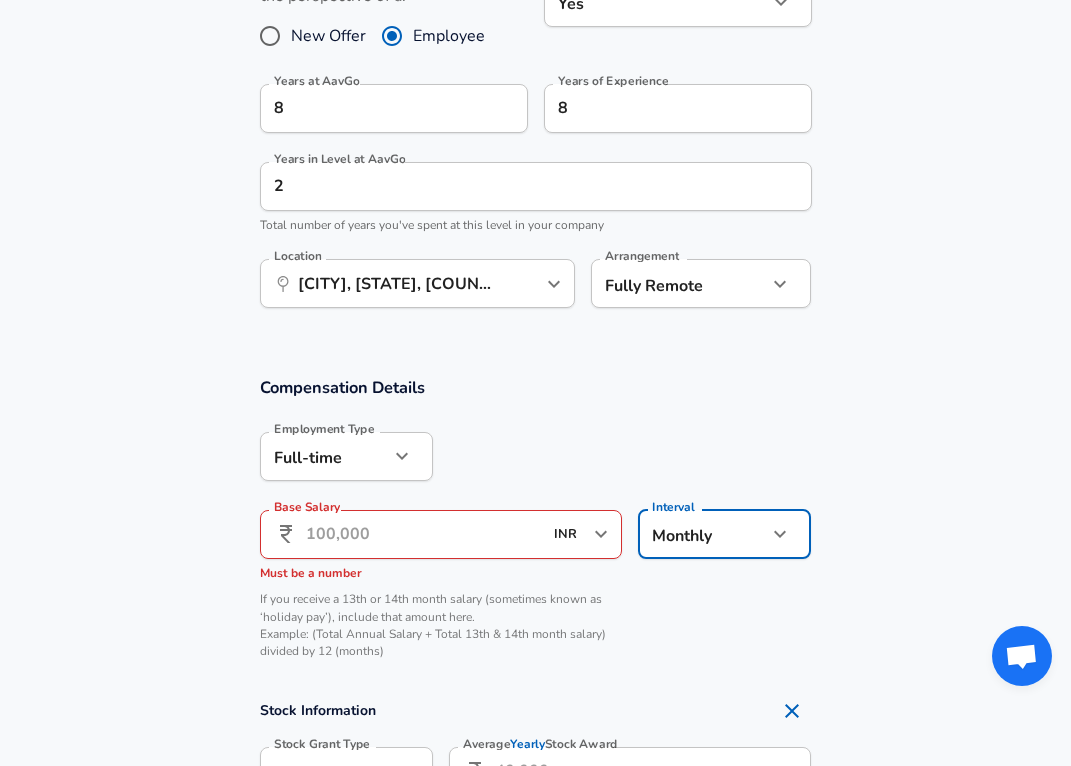 click on "Base Salary" at bounding box center [424, 534] 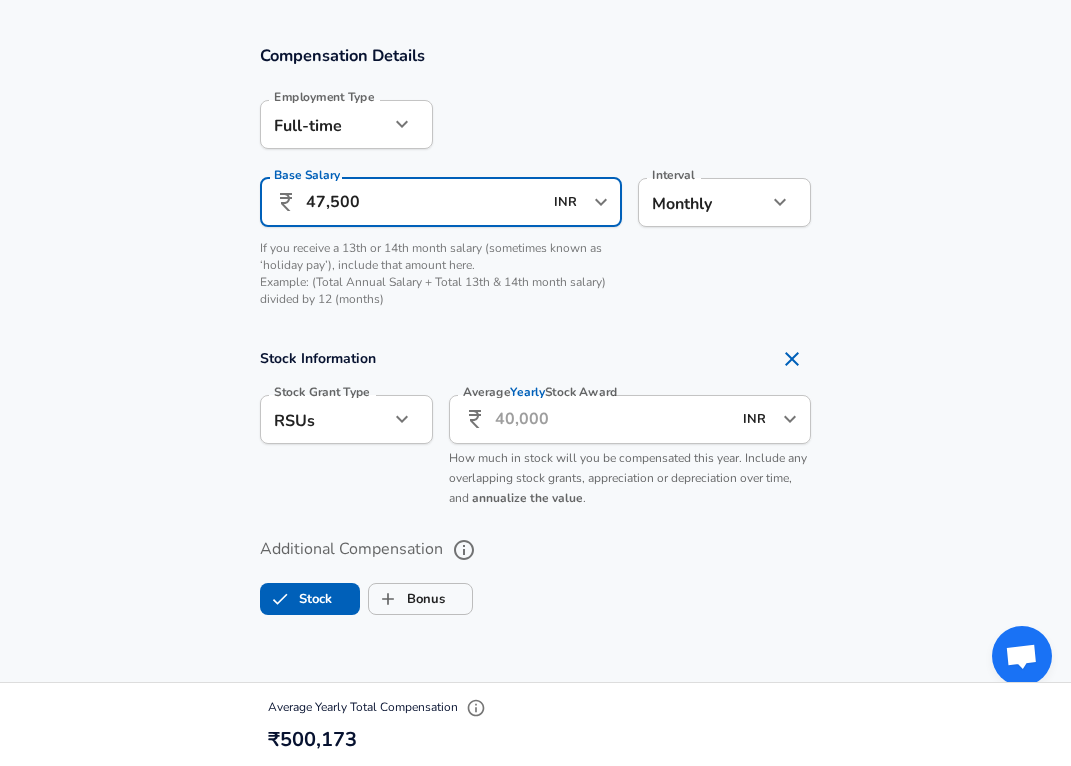scroll, scrollTop: 1318, scrollLeft: 0, axis: vertical 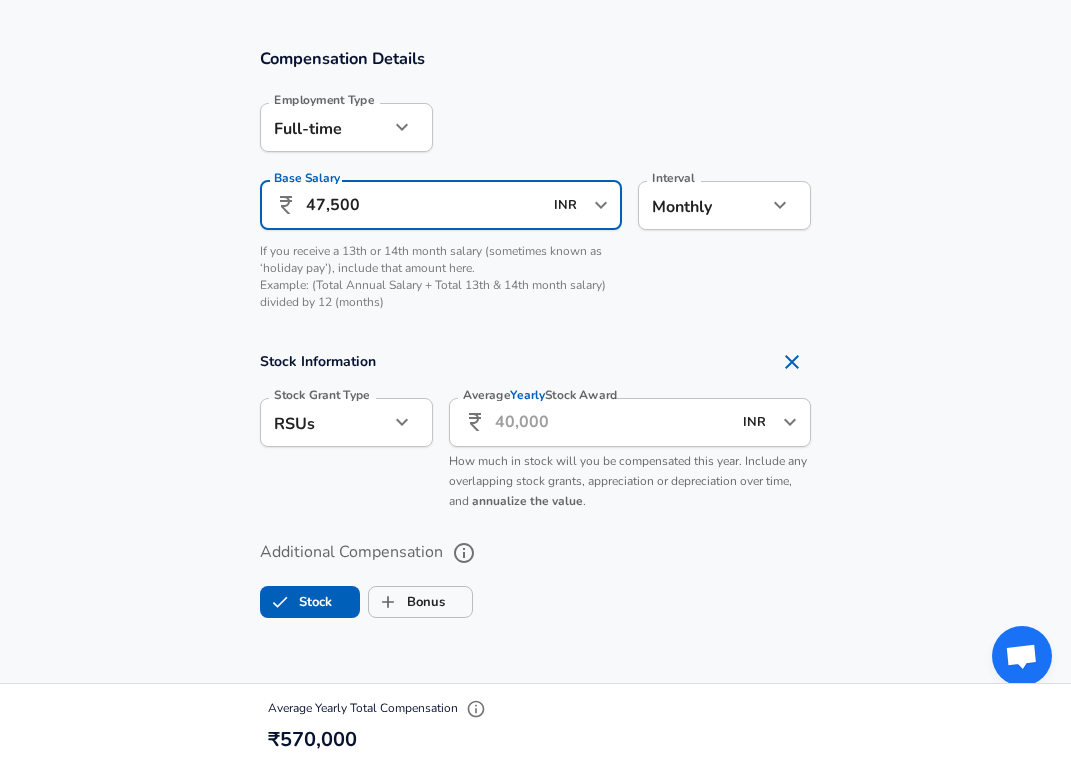 click on "47,500" at bounding box center (424, 205) 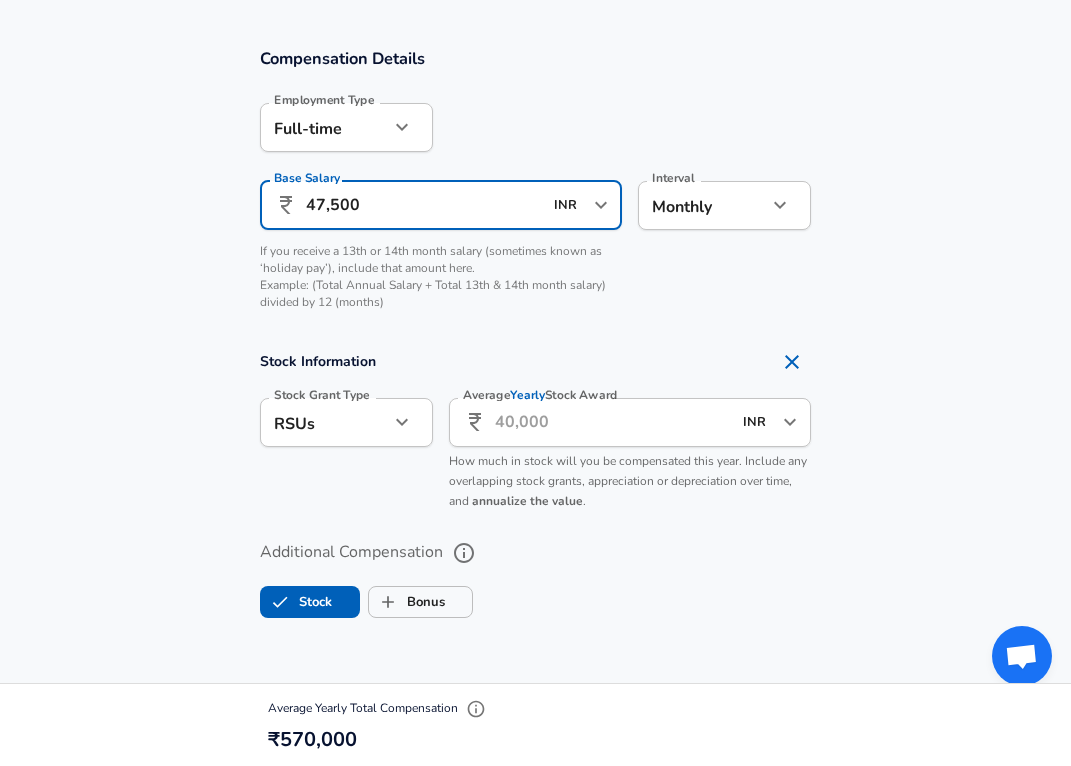 click on "47,500" at bounding box center [424, 205] 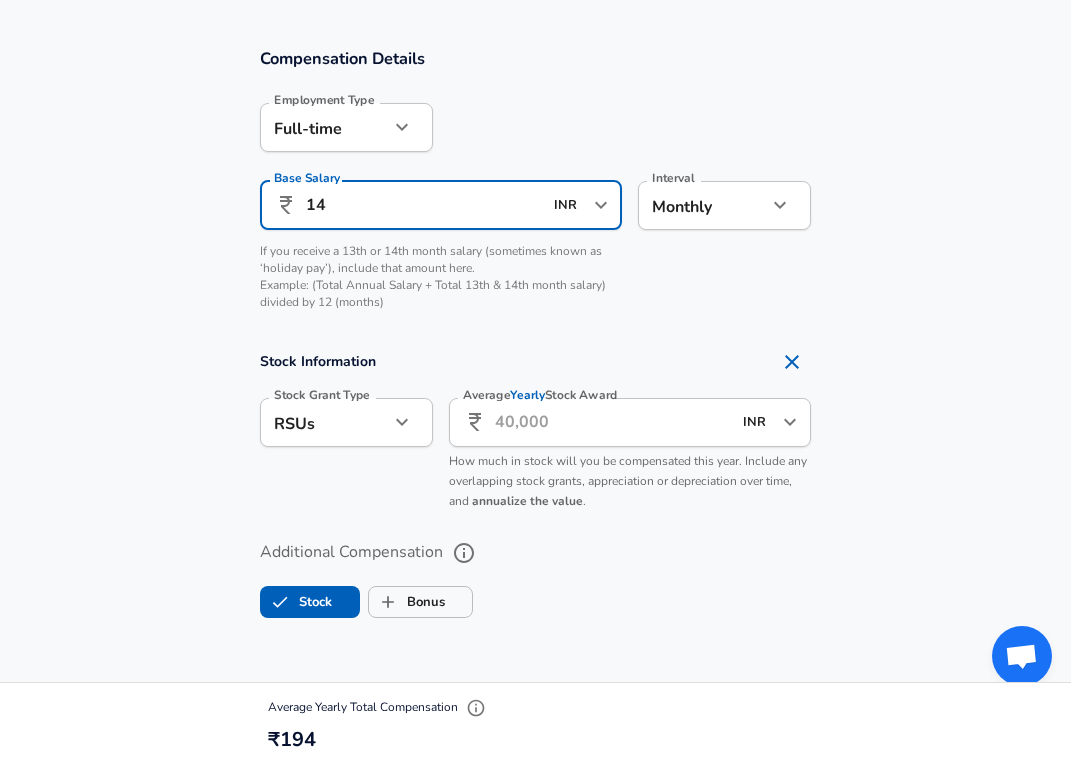 type on "1" 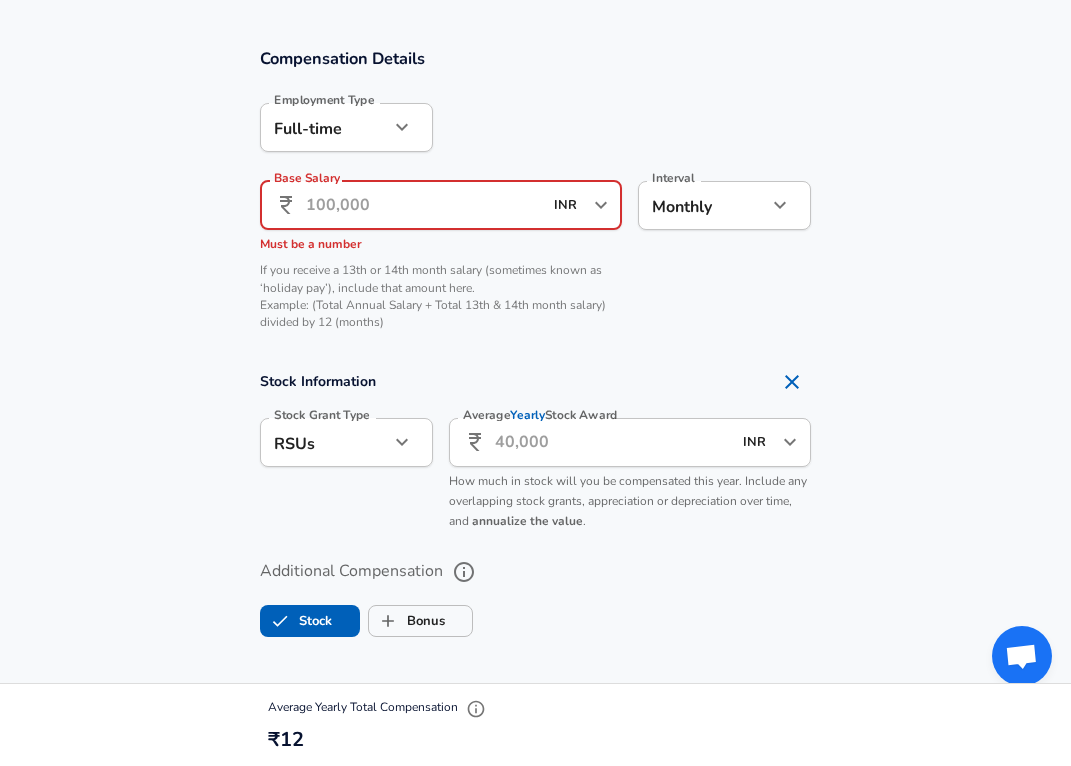 click on "Base Salary" at bounding box center (424, 205) 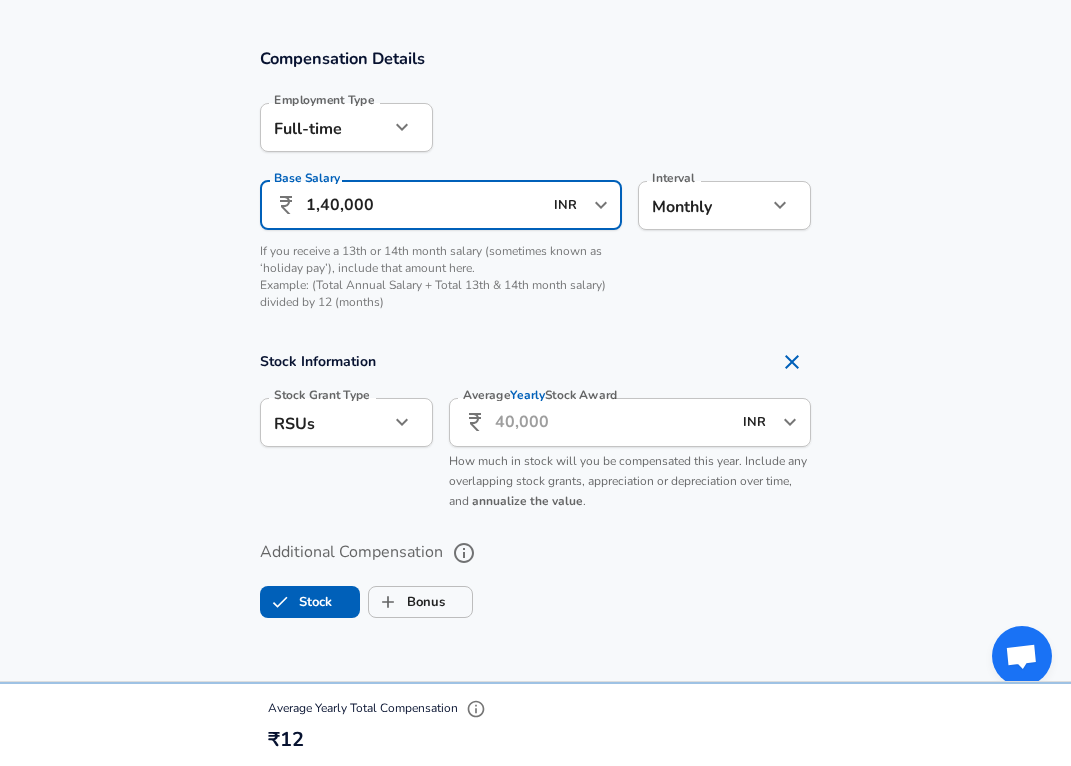 type on "14,00,000" 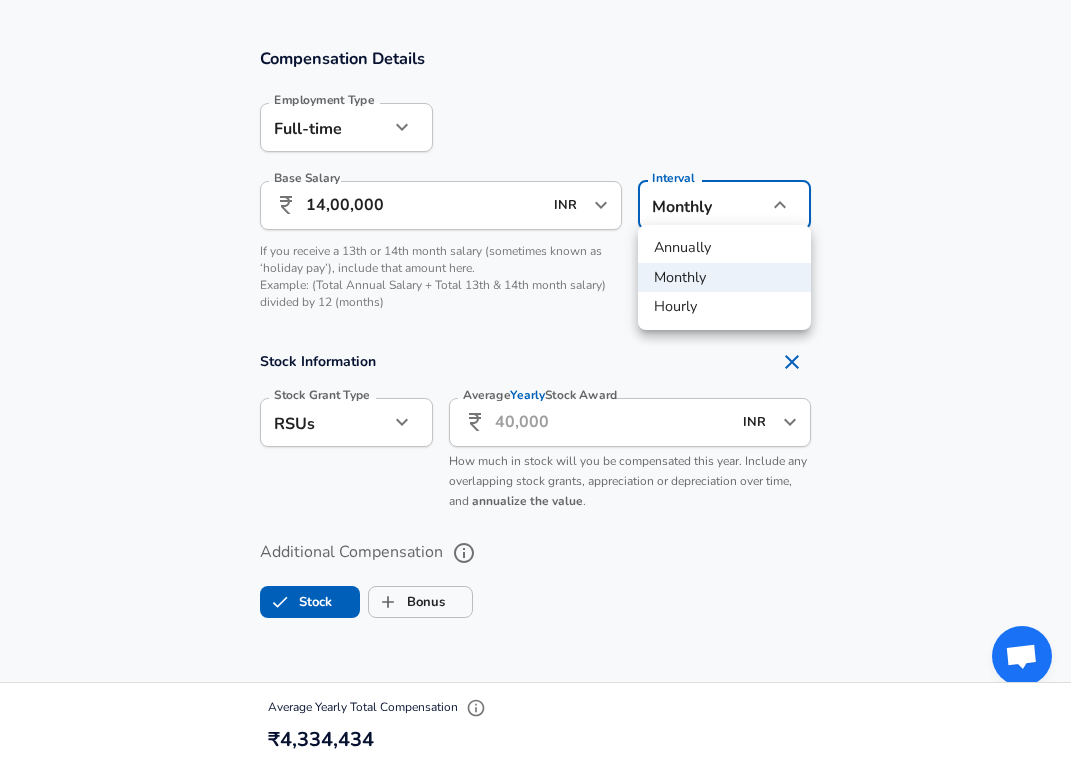 click on "Restart Add Your Salary Upload your offer letter   to verify your submission Enhance Privacy and Anonymity Yes Automatically hides specific fields until there are enough submissions to safely display the full details.   More Details Based on your submission and the data points that we have already collected, we will automatically hide and anonymize specific fields if there aren't enough data points to remain sufficiently anonymous. Company & Title Information   Enter the company you received your offer from Company AavGo Company   Select the title that closest resembles your official title. This should be similar to the title that was present on your offer letter. Title iOS Engineer Title   Select a job family that best fits your role. If you can't find one, select 'Other' to enter a custom job family Job Family Software Engineer Job Family Select Specialization Mobile (iOS + Android) Mobile (iOS + Android) Select Specialization   Level Senior Level Work Experience and Location New Offer Employee Yes yes 8 8" at bounding box center [535, -935] 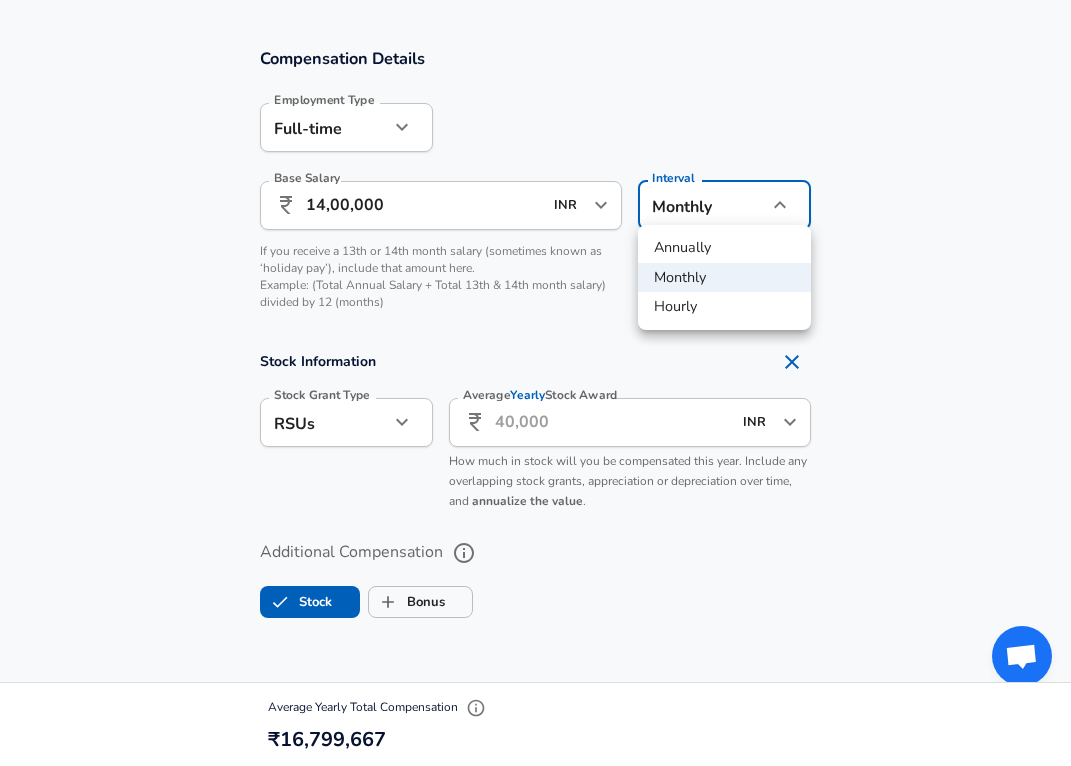 click on "Annually" at bounding box center [724, 248] 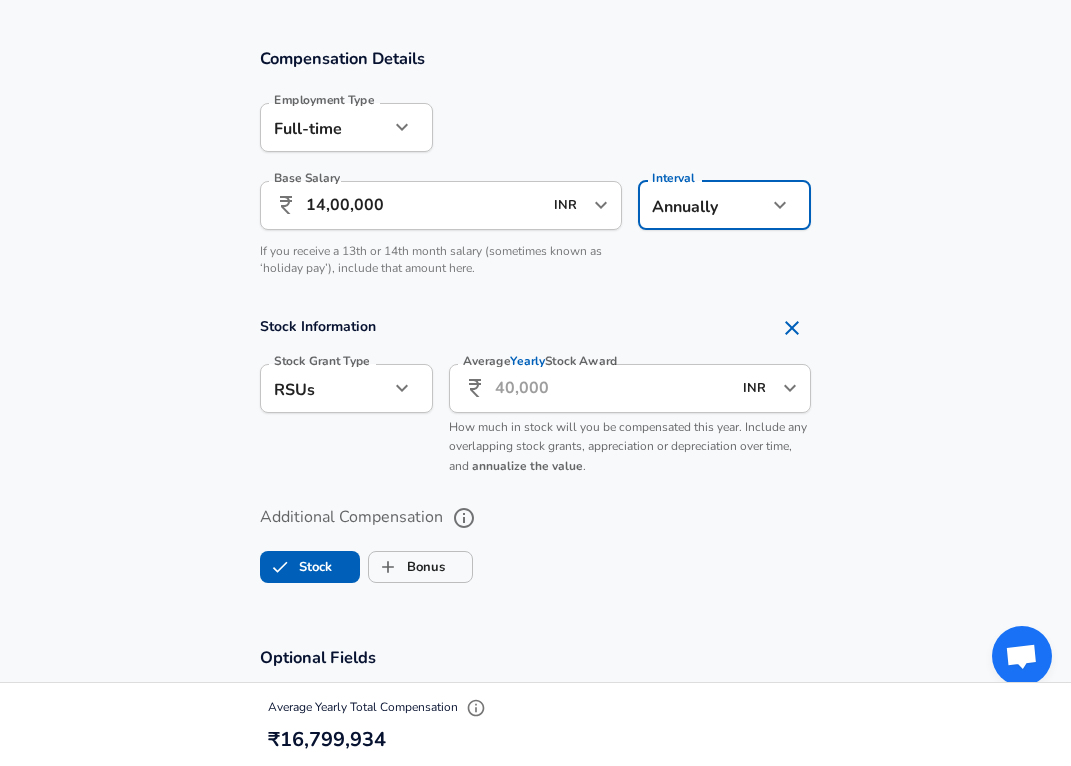 type on "yearly" 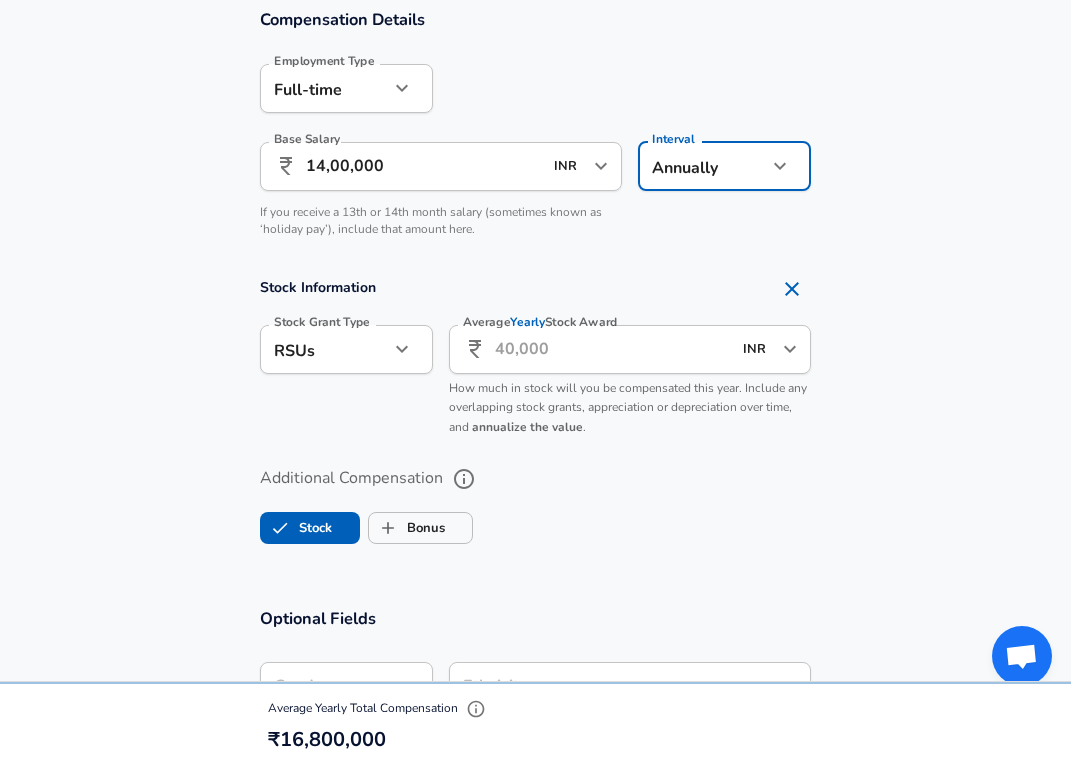 scroll, scrollTop: 1380, scrollLeft: 0, axis: vertical 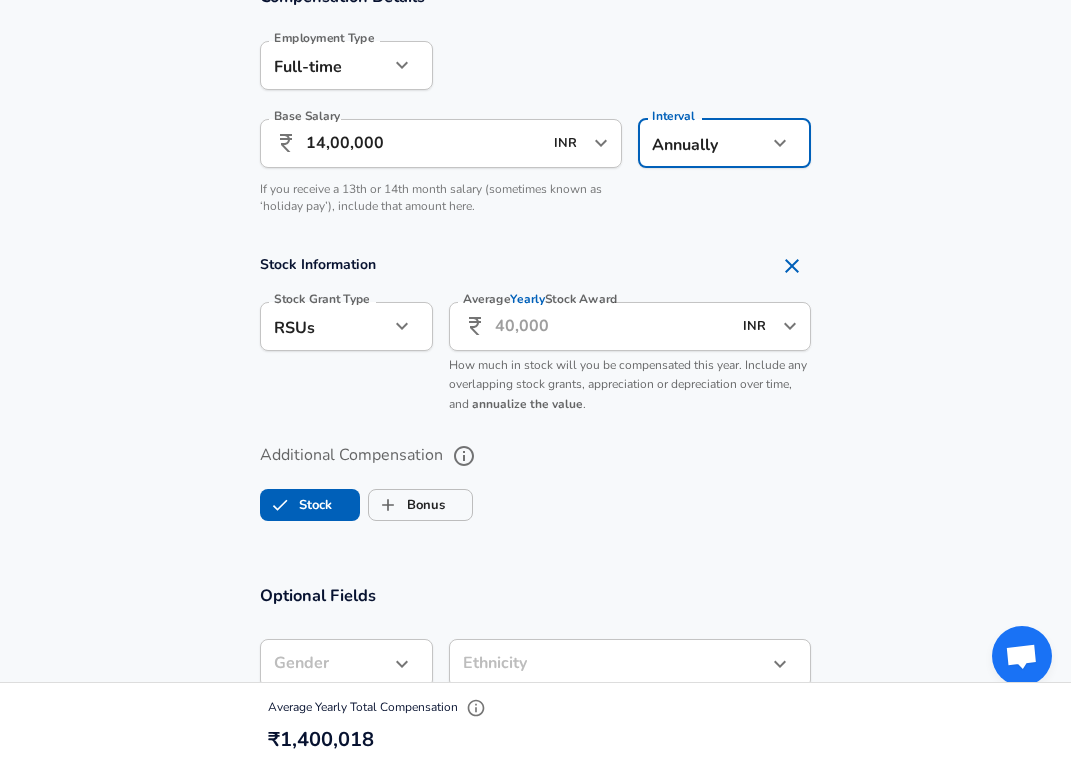click on "Average  Yearly  Stock Award" at bounding box center (613, 326) 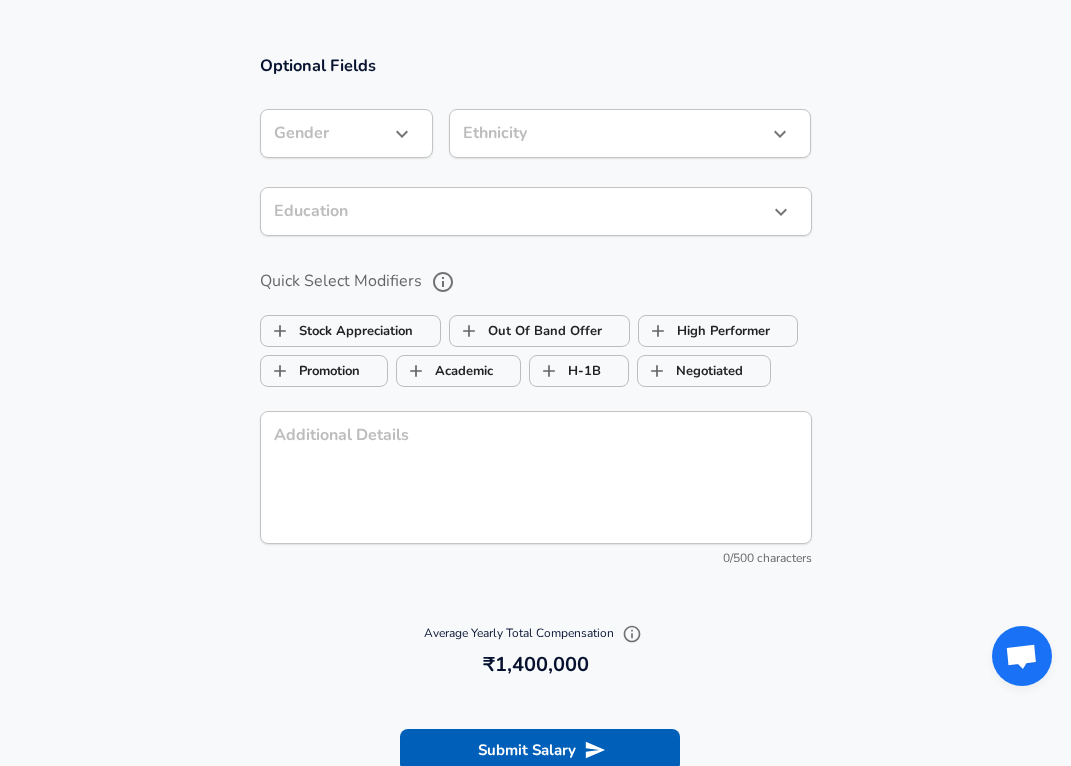 scroll, scrollTop: 1927, scrollLeft: 0, axis: vertical 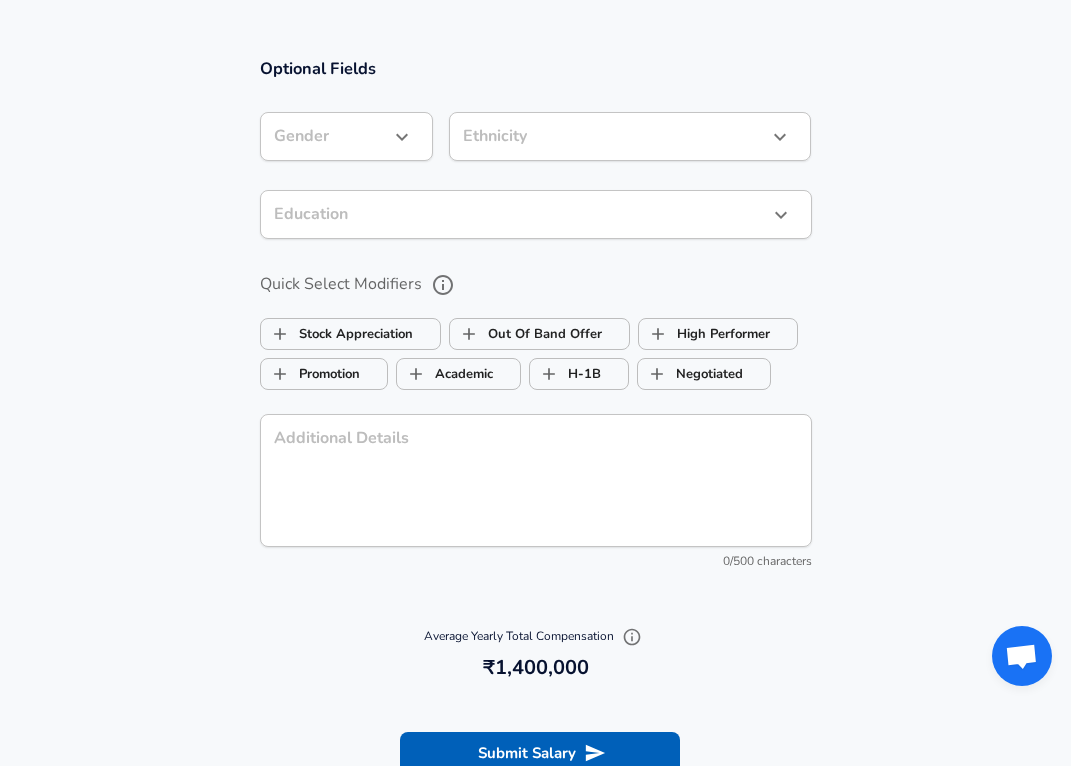 type on "0" 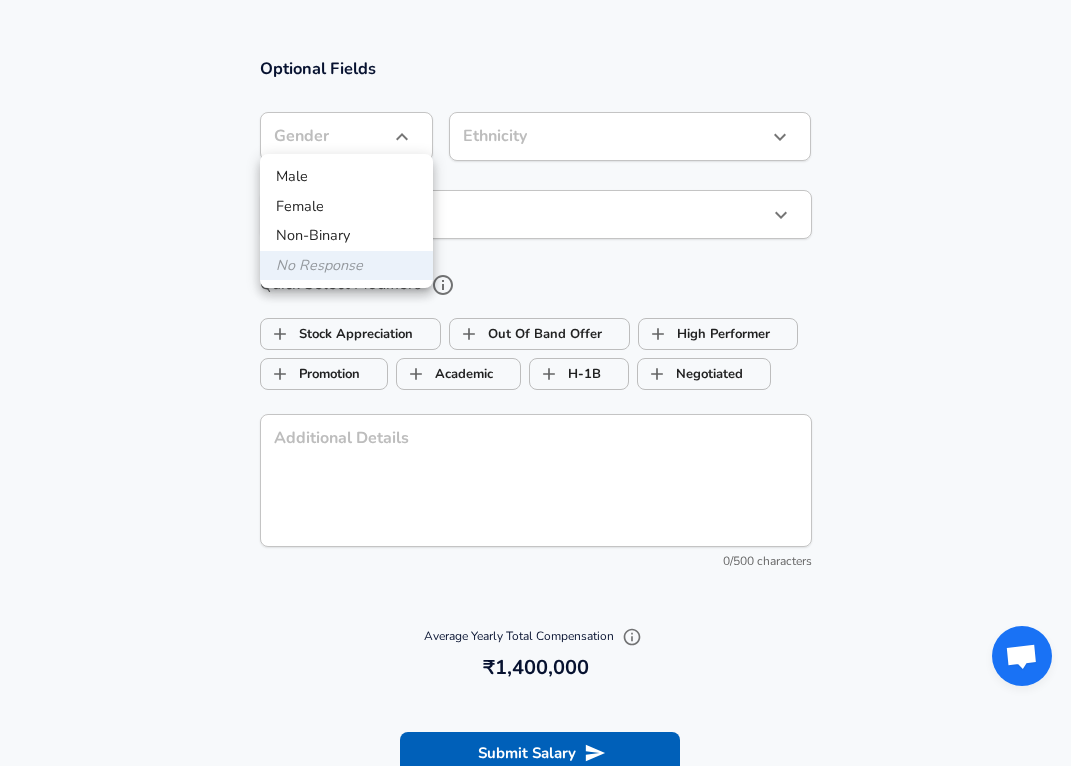 click at bounding box center [535, 383] 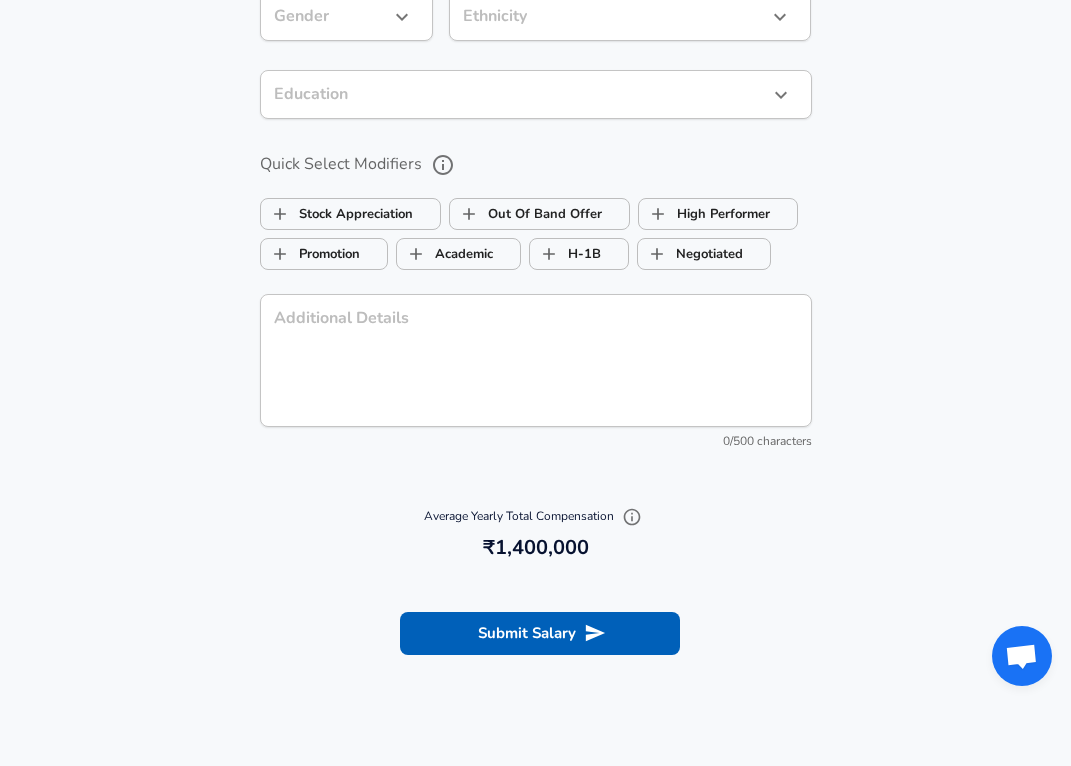 scroll, scrollTop: 2055, scrollLeft: 0, axis: vertical 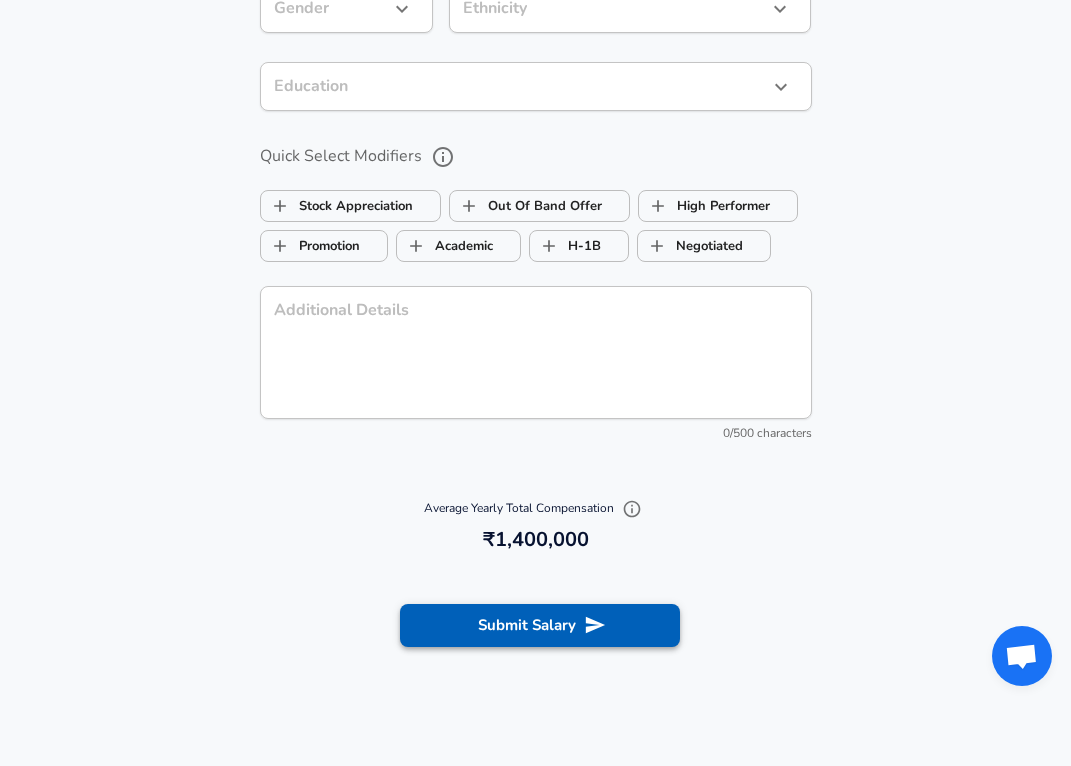 click on "Submit Salary" at bounding box center [540, 625] 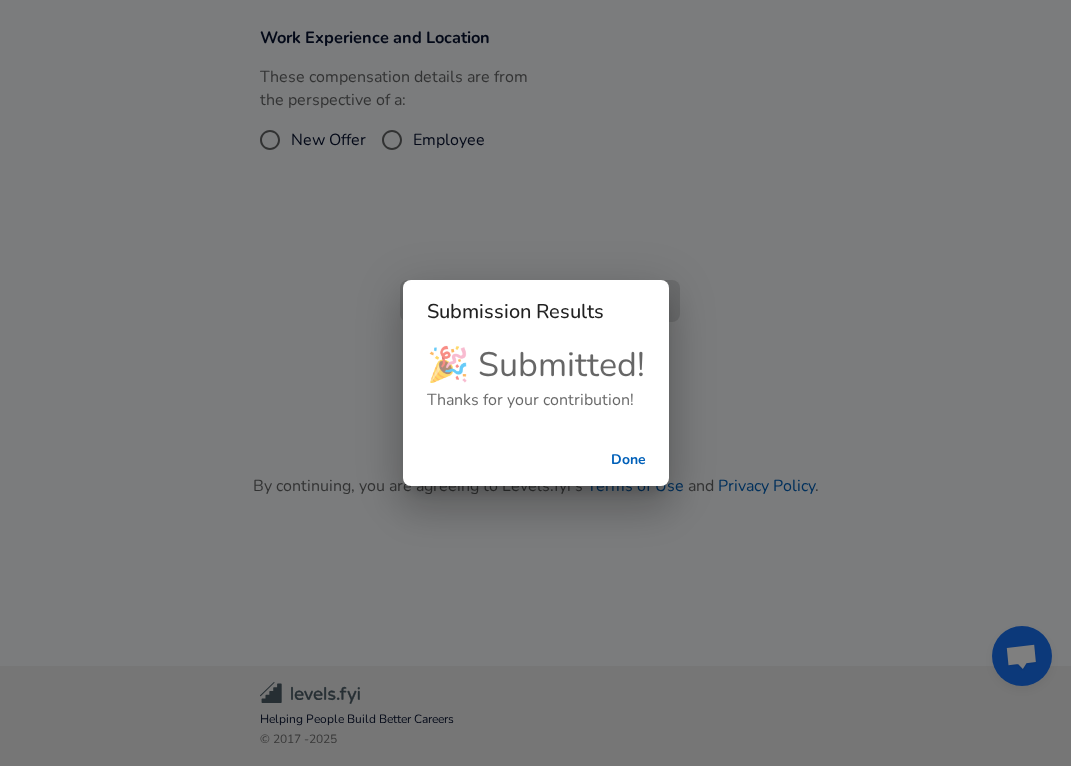 checkbox on "false" 